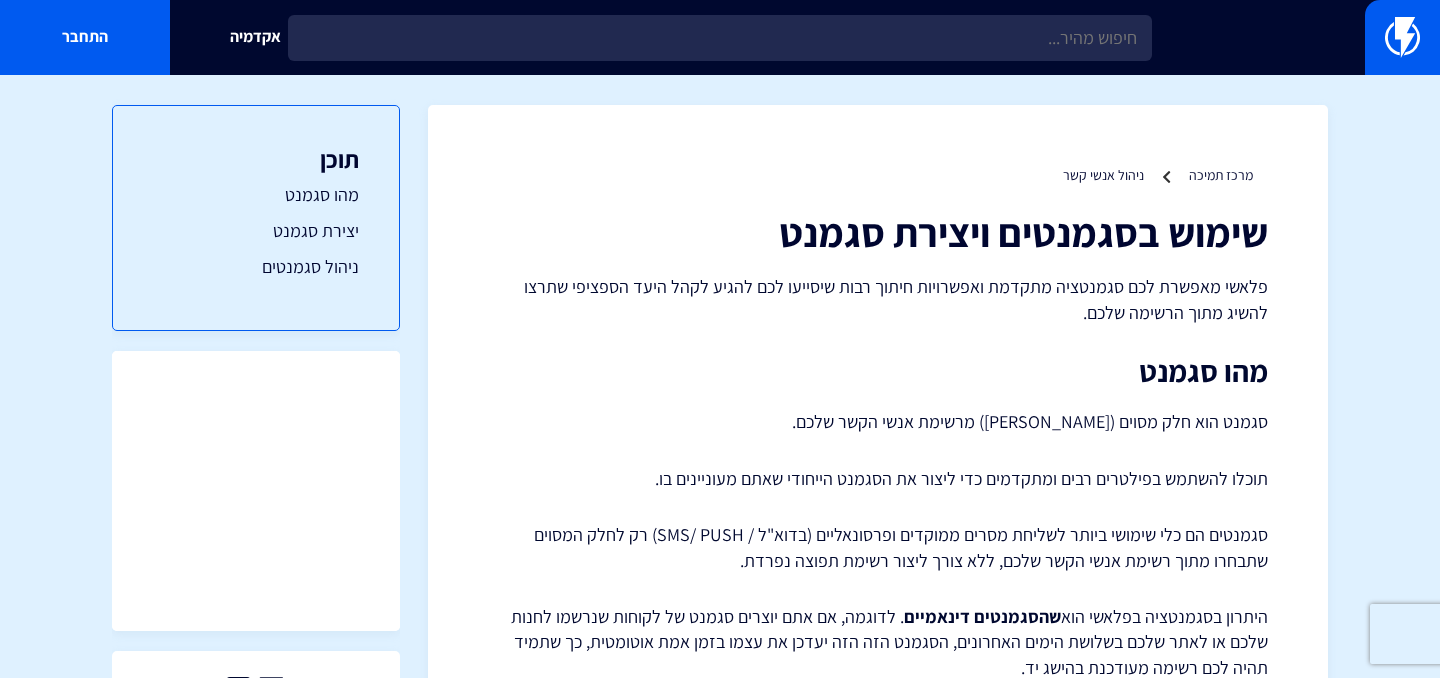 scroll, scrollTop: 0, scrollLeft: 0, axis: both 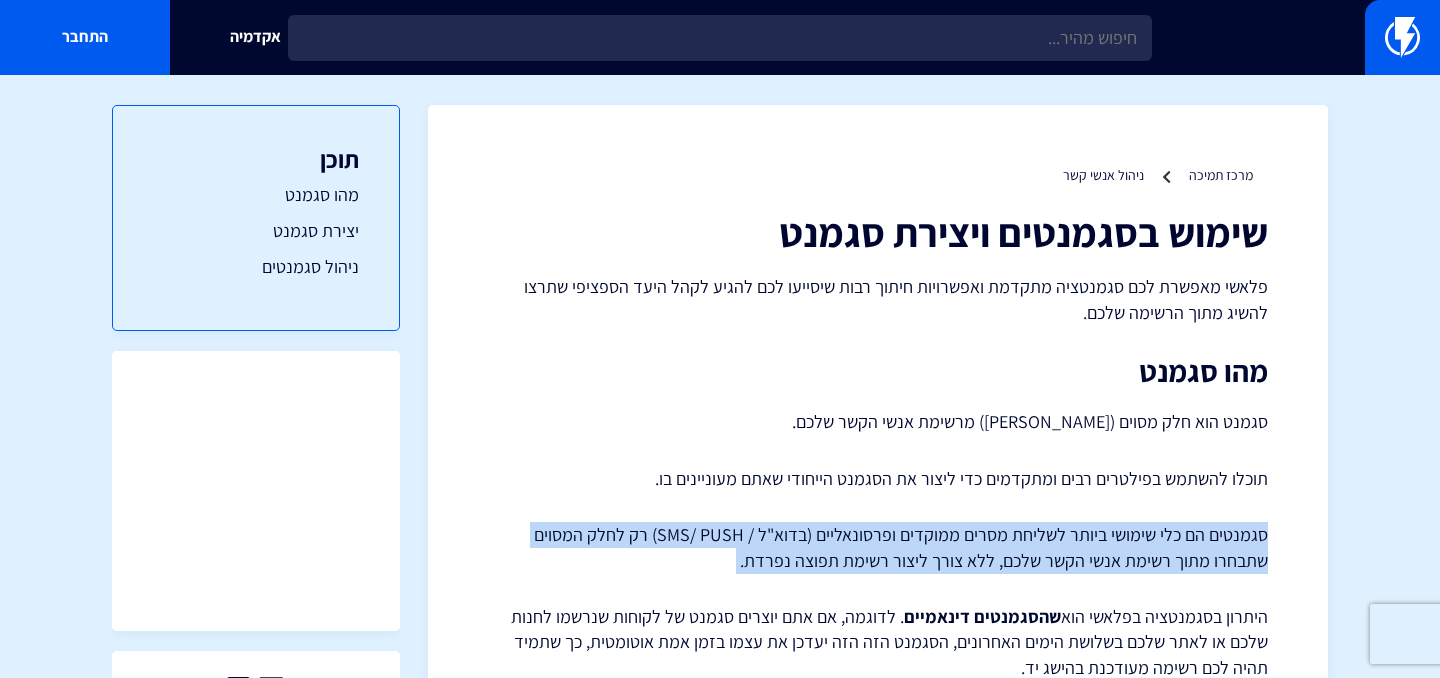 click on "סגמנט הוא חלק מסוים (פלח) מרשימת אנשי הקשר שלכם." at bounding box center [878, 422] 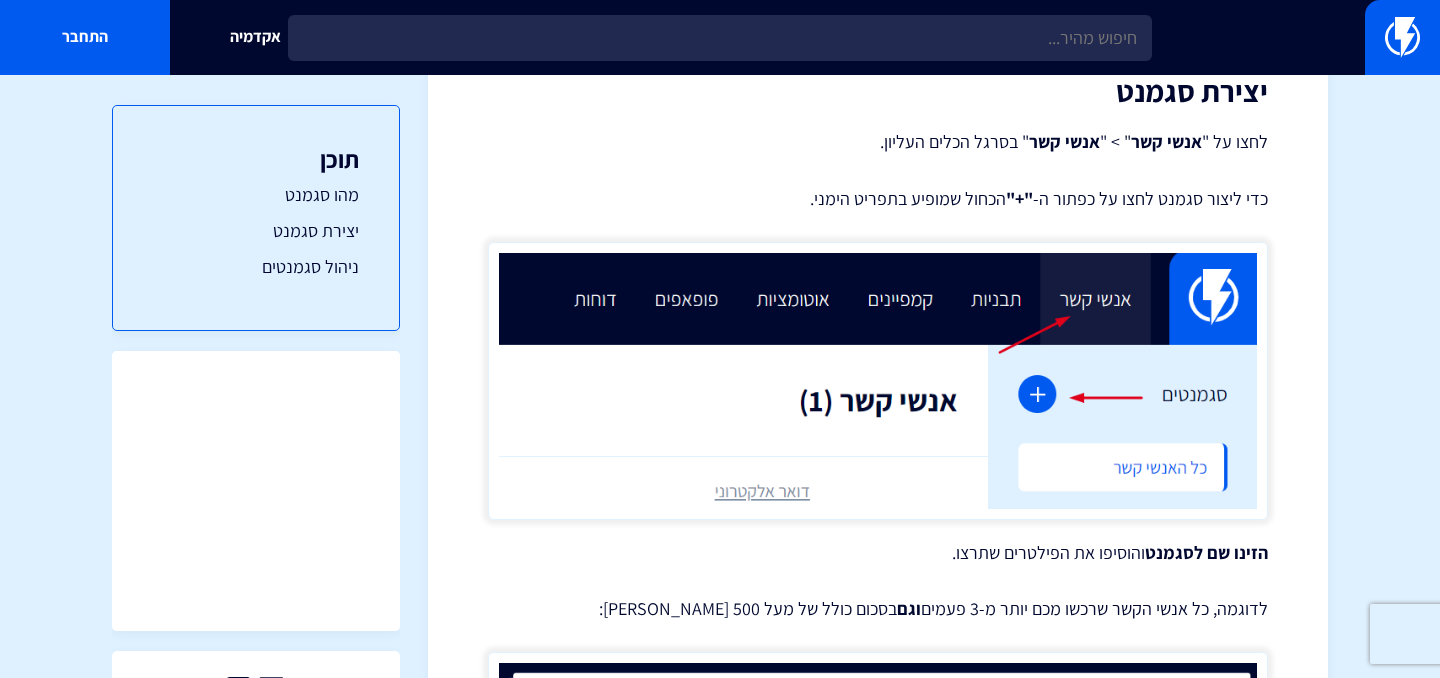 scroll, scrollTop: 1368, scrollLeft: 0, axis: vertical 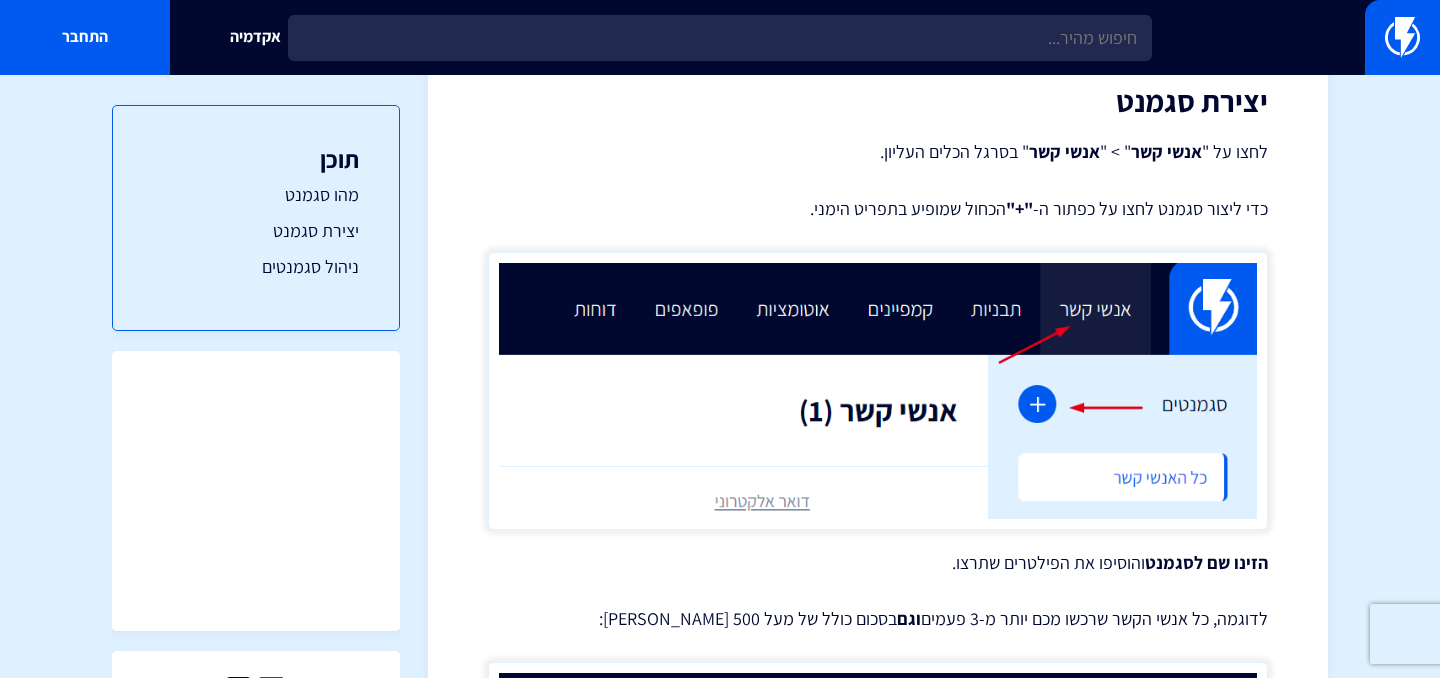 click on "כדי ליצור סגמנט לחצו על כפתור ה- "+"  הכחול שמופיע בתפריט הימני." at bounding box center [878, 209] 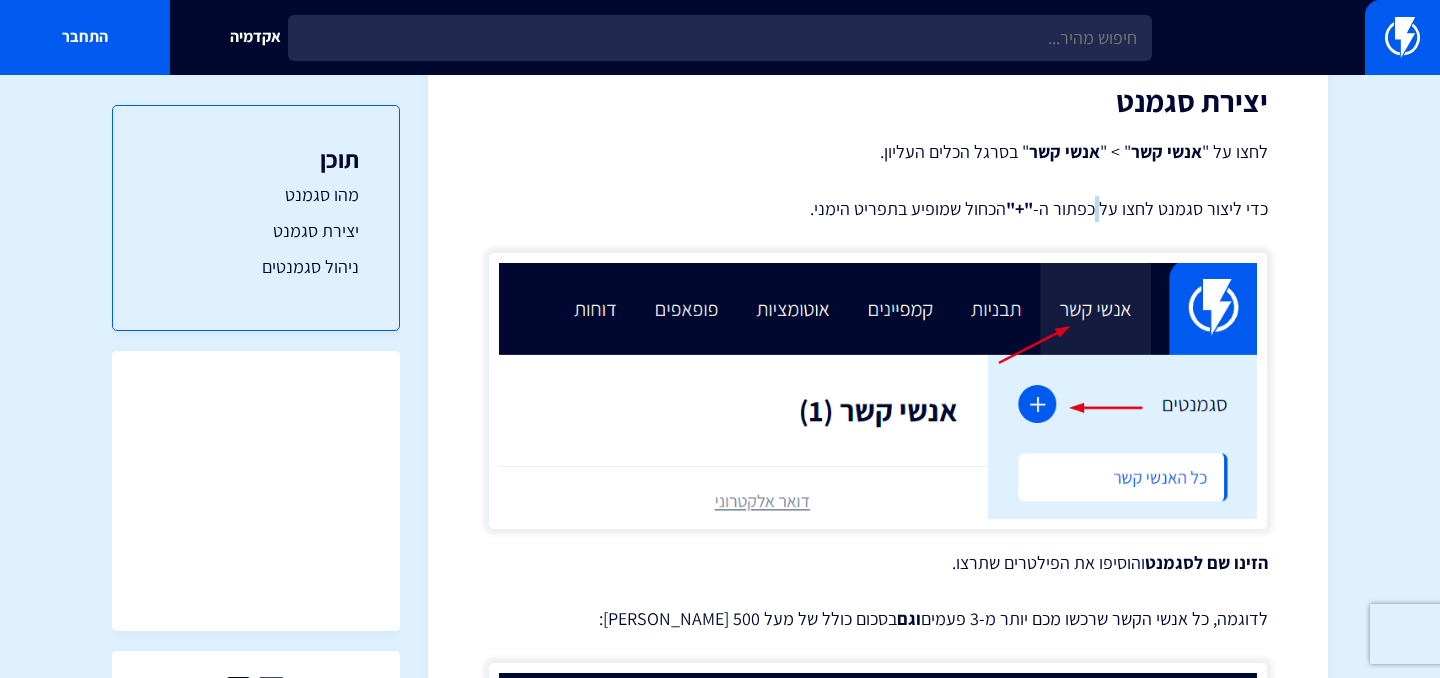click on "כדי ליצור סגמנט לחצו על כפתור ה- "+"  הכחול שמופיע בתפריט הימני." at bounding box center [878, 209] 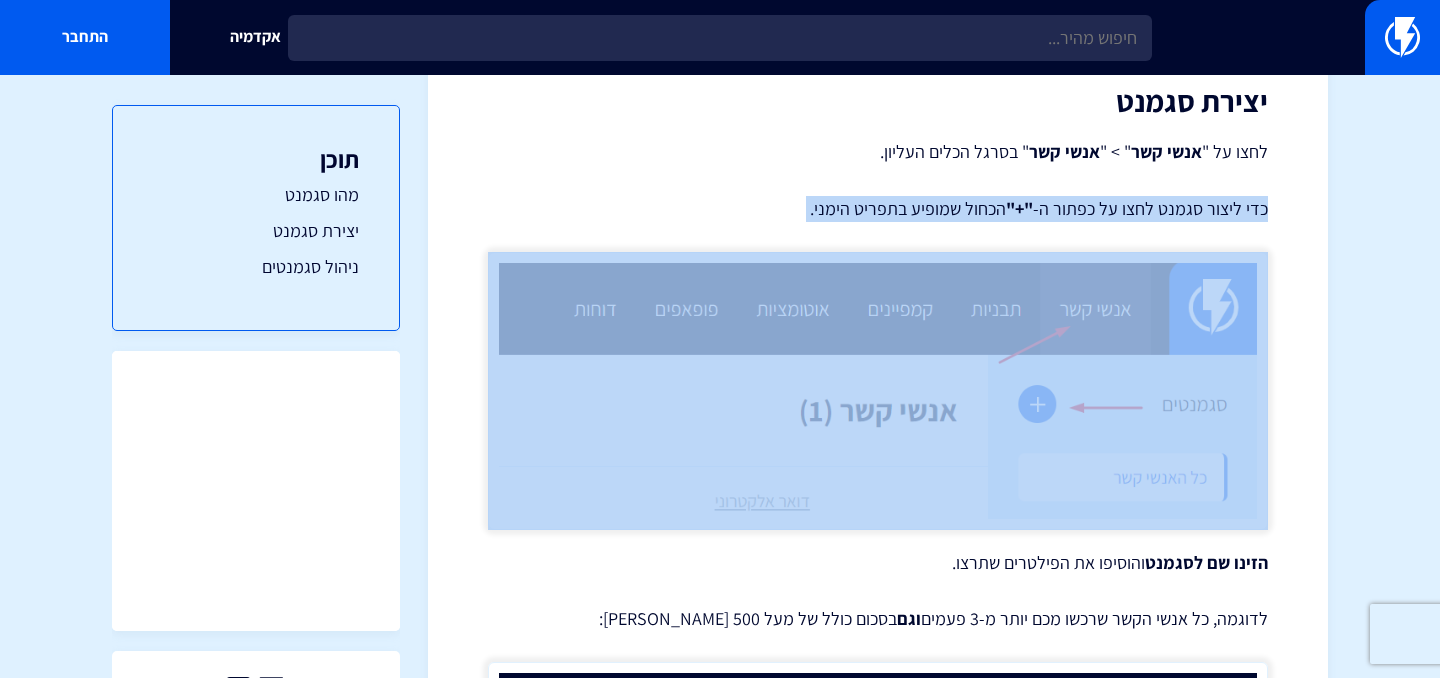 click on "כדי ליצור סגמנט לחצו על כפתור ה- "+"  הכחול שמופיע בתפריט הימני." at bounding box center (878, 209) 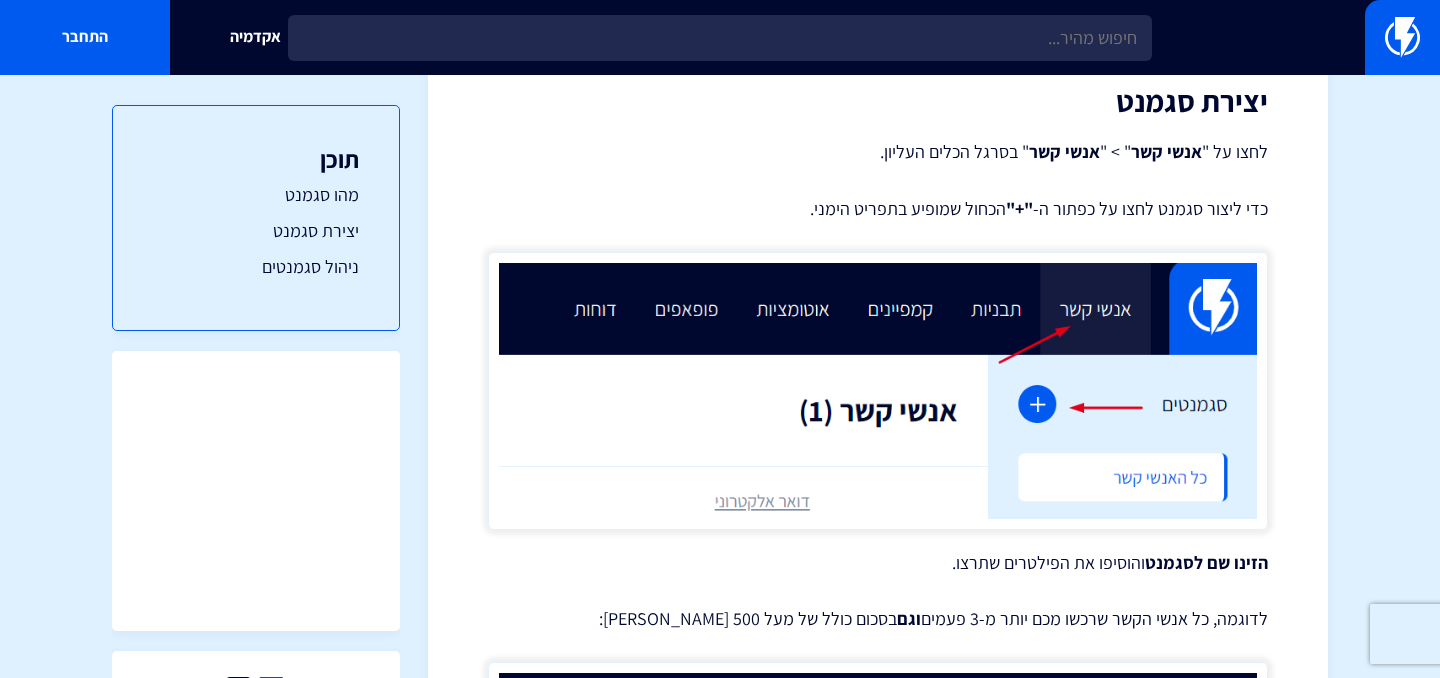 click on "שימוש בסגמנטים ויצירת סגמנט
פלאשי מאפשרת לכם סגמנטציה מתקדמת ואפשרויות חיתוך רבות שיסייעו לכם להגיע לקהל היעד הספציפי שתרצו להשיג מתוך הרשימה שלכם.
מהו סגמנט
סגמנט הוא חלק מסוים (פלח) מרשימת אנשי הקשר שלכם.
תוכלו להשתמש בפילטרים רבים ומתקדמים כדי ליצור את הסגמנט הייחודי שאתם מעוניינים בו.
סגמנטים הם כלי שימושי ביותר לשליחת מסרים ממוקדים ופרסונאליים (בדוא"ל / SMS/  PUSH) רק לחלק המסוים שתבחרו מתוך רשימת אנשי הקשר שלכם, ללא צורך ליצור רשימת תפוצה נפרדת.
היתרון בסגמנטציה בפלאשי הוא  שהסגמנטים דינאמיים
לפלאשי יש יותר מ- 100" at bounding box center (878, 799) 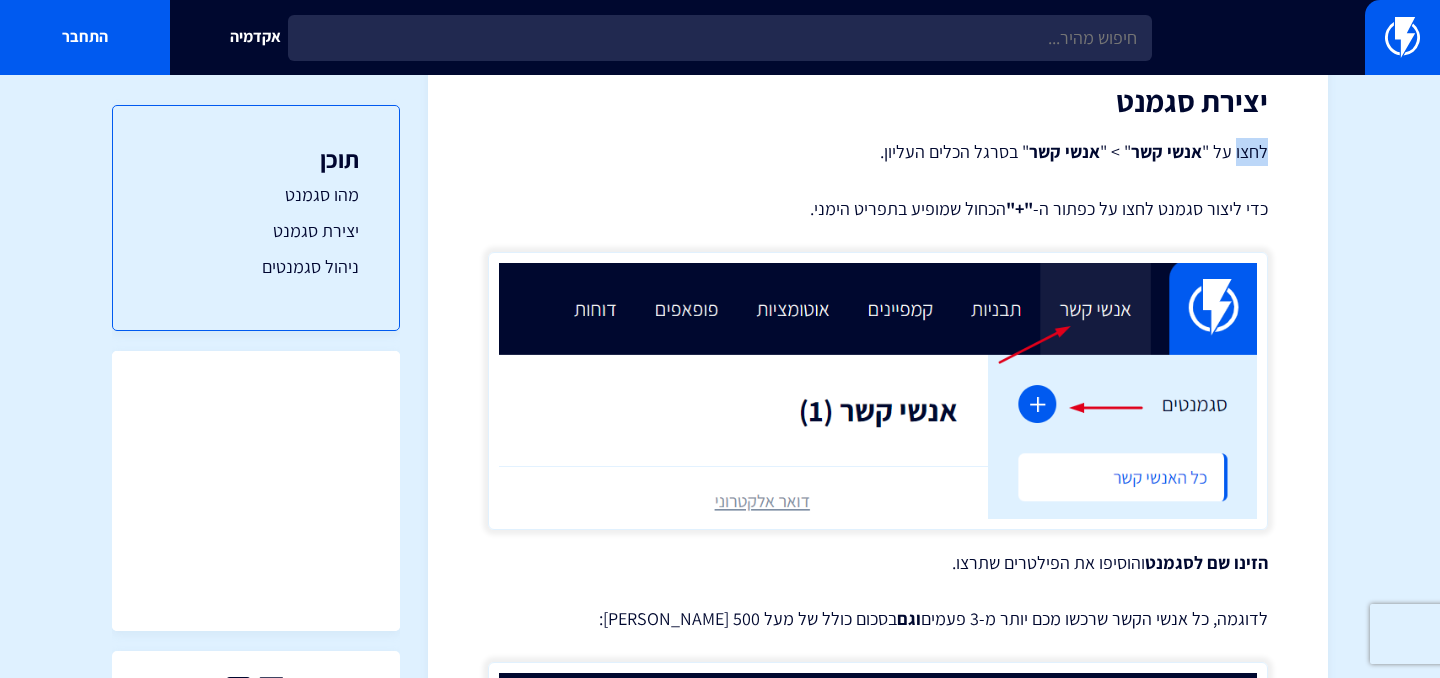 click on "שימוש בסגמנטים ויצירת סגמנט
פלאשי מאפשרת לכם סגמנטציה מתקדמת ואפשרויות חיתוך רבות שיסייעו לכם להגיע לקהל היעד הספציפי שתרצו להשיג מתוך הרשימה שלכם.
מהו סגמנט
סגמנט הוא חלק מסוים (פלח) מרשימת אנשי הקשר שלכם.
תוכלו להשתמש בפילטרים רבים ומתקדמים כדי ליצור את הסגמנט הייחודי שאתם מעוניינים בו.
סגמנטים הם כלי שימושי ביותר לשליחת מסרים ממוקדים ופרסונאליים (בדוא"ל / SMS/  PUSH) רק לחלק המסוים שתבחרו מתוך רשימת אנשי הקשר שלכם, ללא צורך ליצור רשימת תפוצה נפרדת.
היתרון בסגמנטציה בפלאשי הוא  שהסגמנטים דינאמיים
לפלאשי יש יותר מ- 100" at bounding box center [878, 799] 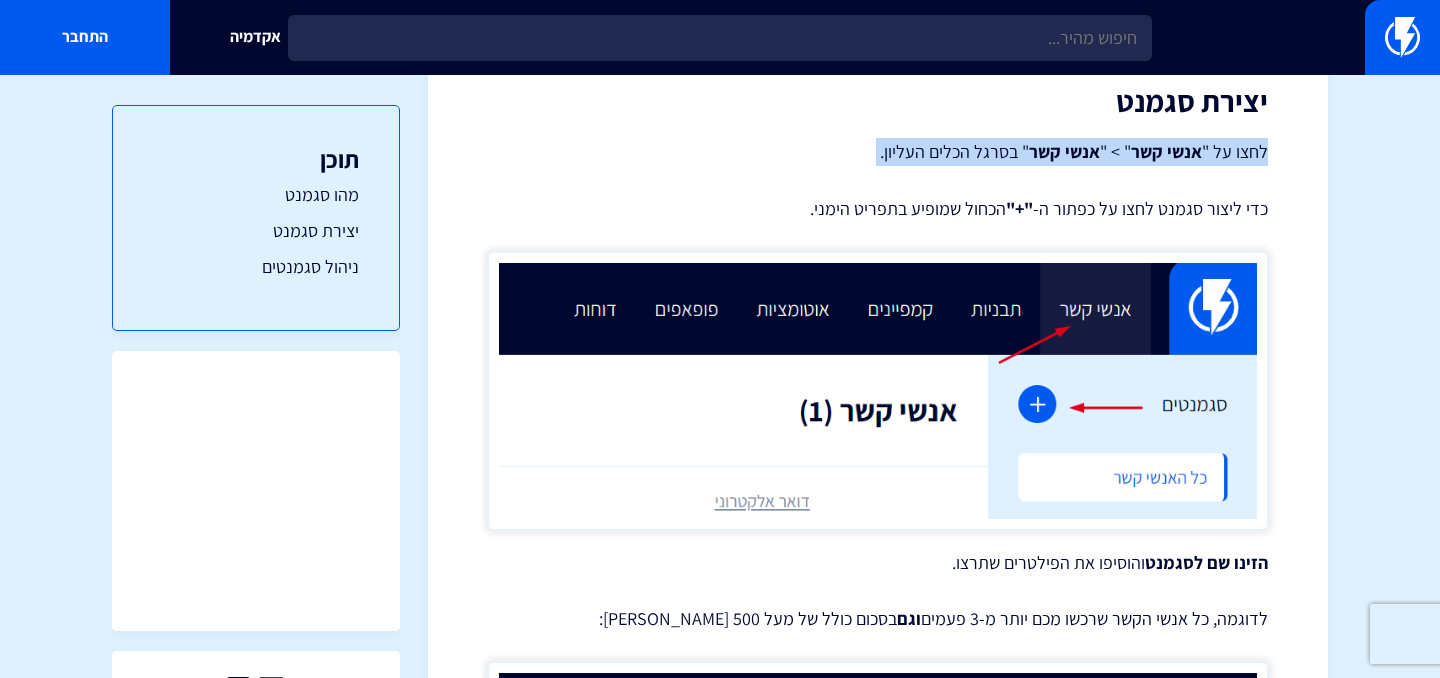 click on "שימוש בסגמנטים ויצירת סגמנט
פלאשי מאפשרת לכם סגמנטציה מתקדמת ואפשרויות חיתוך רבות שיסייעו לכם להגיע לקהל היעד הספציפי שתרצו להשיג מתוך הרשימה שלכם.
מהו סגמנט
סגמנט הוא חלק מסוים (פלח) מרשימת אנשי הקשר שלכם.
תוכלו להשתמש בפילטרים רבים ומתקדמים כדי ליצור את הסגמנט הייחודי שאתם מעוניינים בו.
סגמנטים הם כלי שימושי ביותר לשליחת מסרים ממוקדים ופרסונאליים (בדוא"ל / SMS/  PUSH) רק לחלק המסוים שתבחרו מתוך רשימת אנשי הקשר שלכם, ללא צורך ליצור רשימת תפוצה נפרדת.
היתרון בסגמנטציה בפלאשי הוא  שהסגמנטים דינאמיים
לפלאשי יש יותר מ- 100" at bounding box center (878, 799) 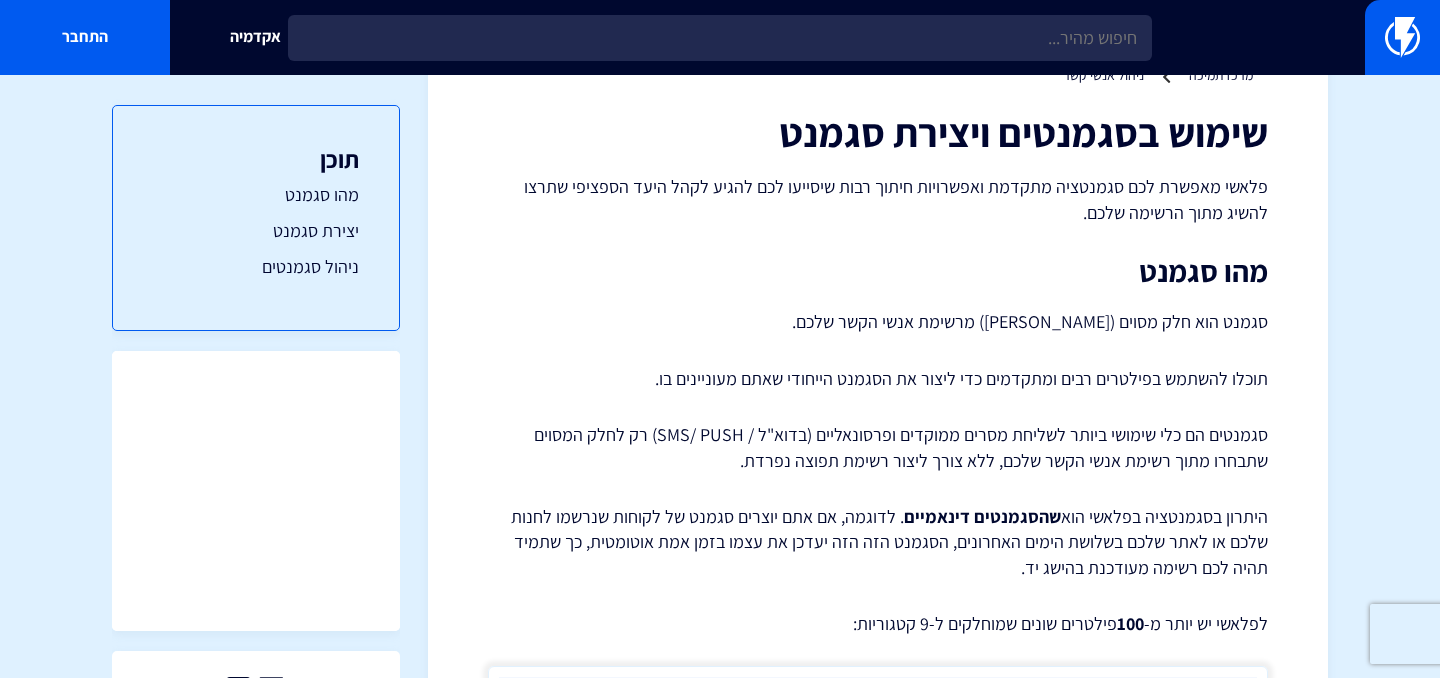 scroll, scrollTop: 43, scrollLeft: 0, axis: vertical 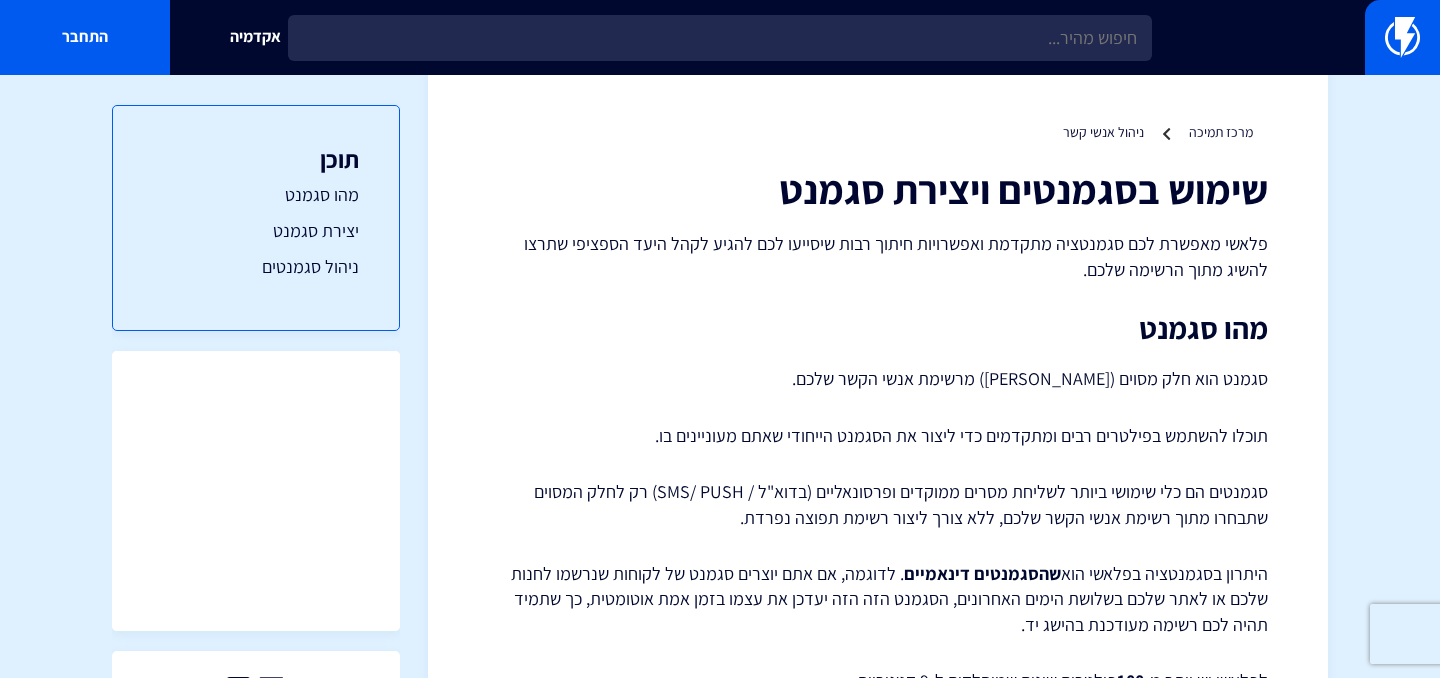 click on "פלאשי מאפשרת לכם סגמנטציה מתקדמת ואפשרויות חיתוך רבות שיסייעו לכם להגיע לקהל היעד הספציפי שתרצו להשיג מתוך הרשימה שלכם." at bounding box center (878, 256) 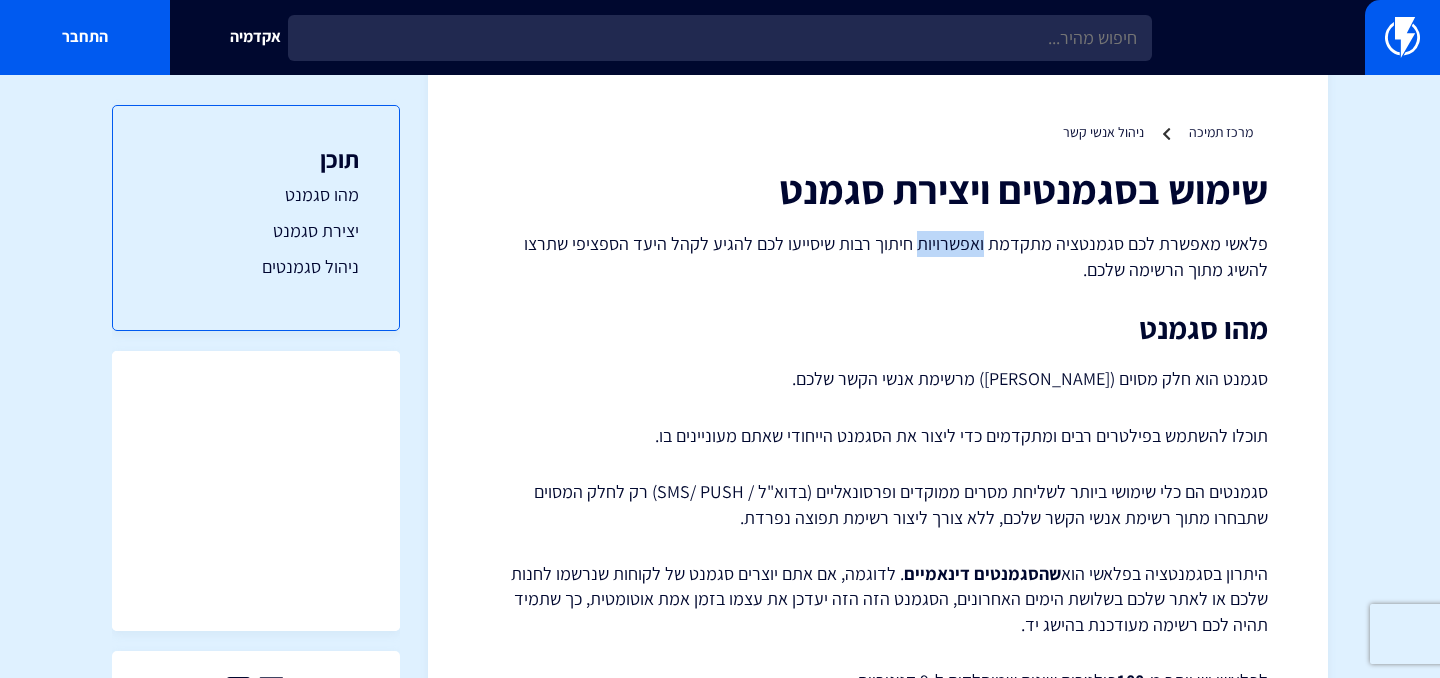 click on "שימוש בסגמנטים ויצירת סגמנט
פלאשי מאפשרת לכם סגמנטציה מתקדמת ואפשרויות חיתוך רבות שיסייעו לכם להגיע לקהל היעד הספציפי שתרצו להשיג מתוך הרשימה שלכם.
מהו סגמנט
סגמנט הוא חלק מסוים (פלח) מרשימת אנשי הקשר שלכם.
תוכלו להשתמש בפילטרים רבים ומתקדמים כדי ליצור את הסגמנט הייחודי שאתם מעוניינים בו.
סגמנטים הם כלי שימושי ביותר לשליחת מסרים ממוקדים ופרסונאליים (בדוא"ל / SMS/  PUSH) רק לחלק המסוים שתבחרו מתוך רשימת אנשי הקשר שלכם, ללא צורך ליצור רשימת תפוצה נפרדת.
היתרון בסגמנטציה בפלאשי הוא  שהסגמנטים דינאמיים
לפלאשי יש יותר מ- 100" at bounding box center (878, 2124) 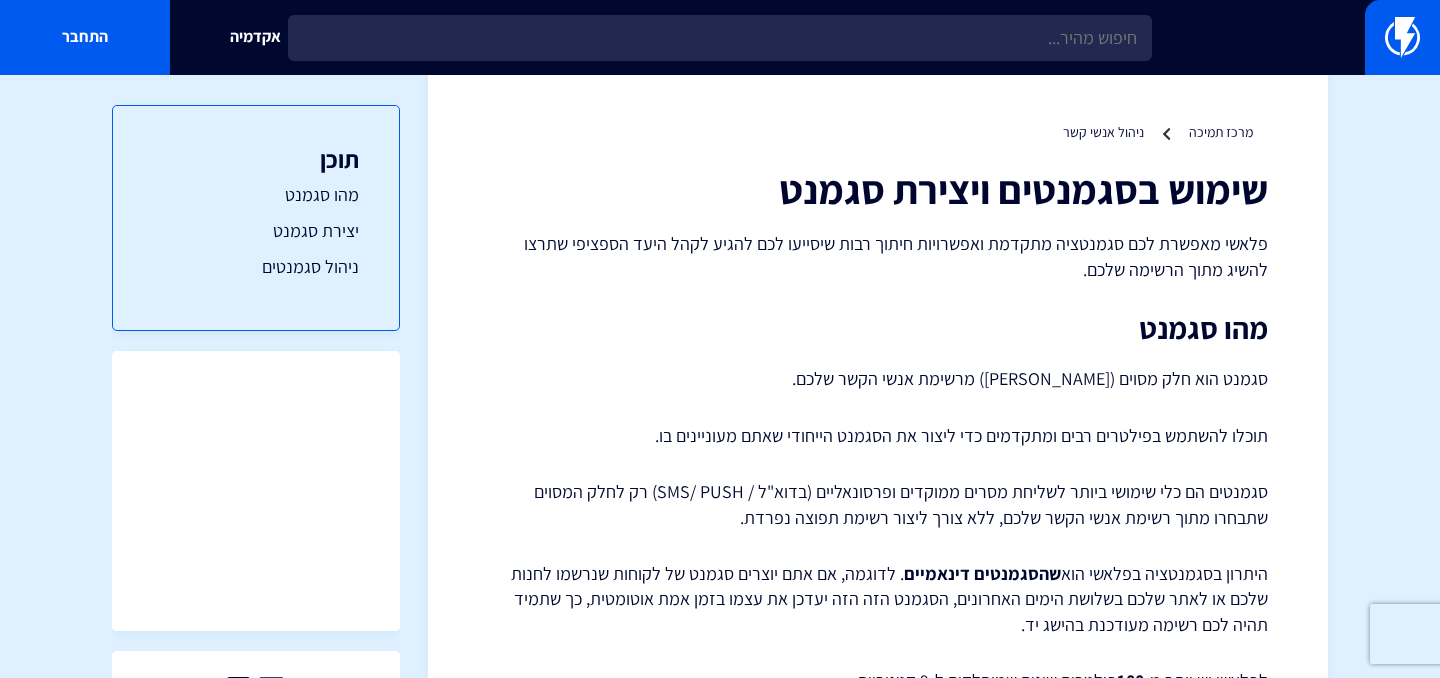 click on "תוכלו להשתמש בפילטרים רבים ומתקדמים כדי ליצור את הסגמנט הייחודי שאתם מעוניינים בו." at bounding box center [878, 436] 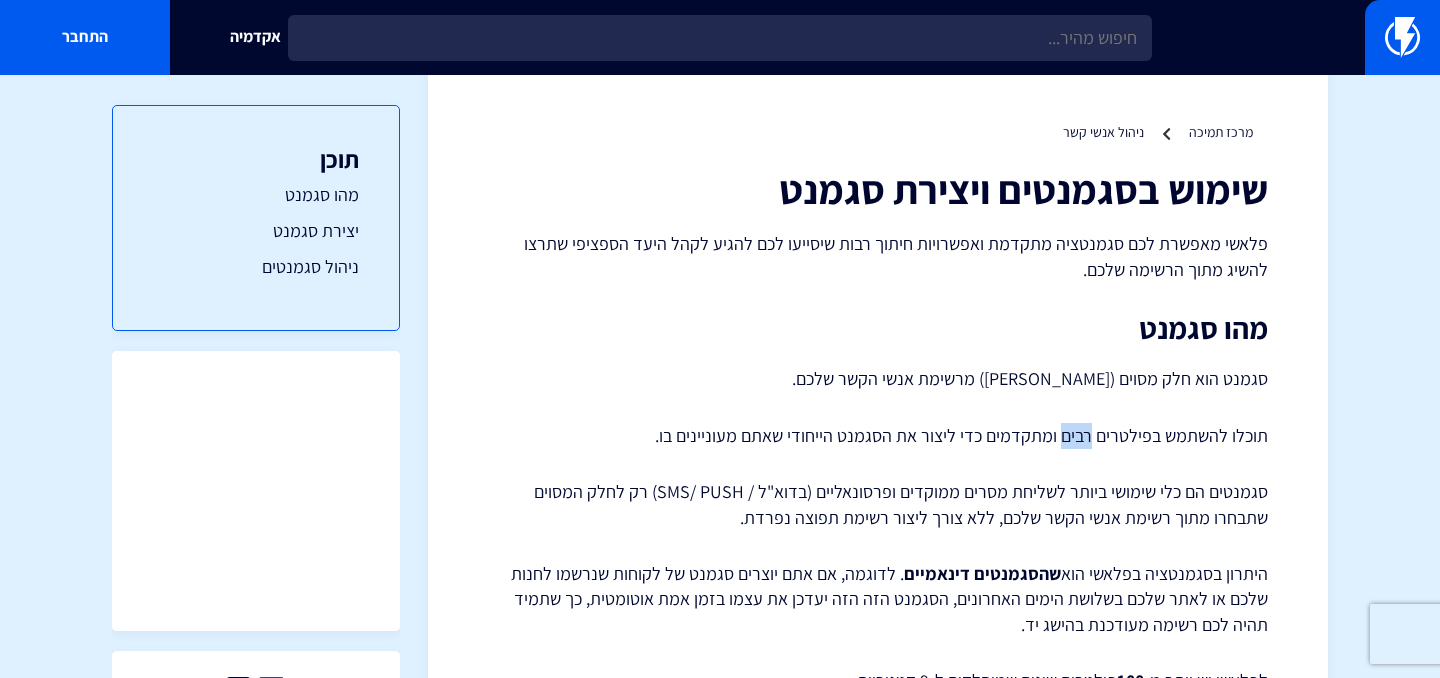 click on "תוכלו להשתמש בפילטרים רבים ומתקדמים כדי ליצור את הסגמנט הייחודי שאתם מעוניינים בו." at bounding box center [878, 436] 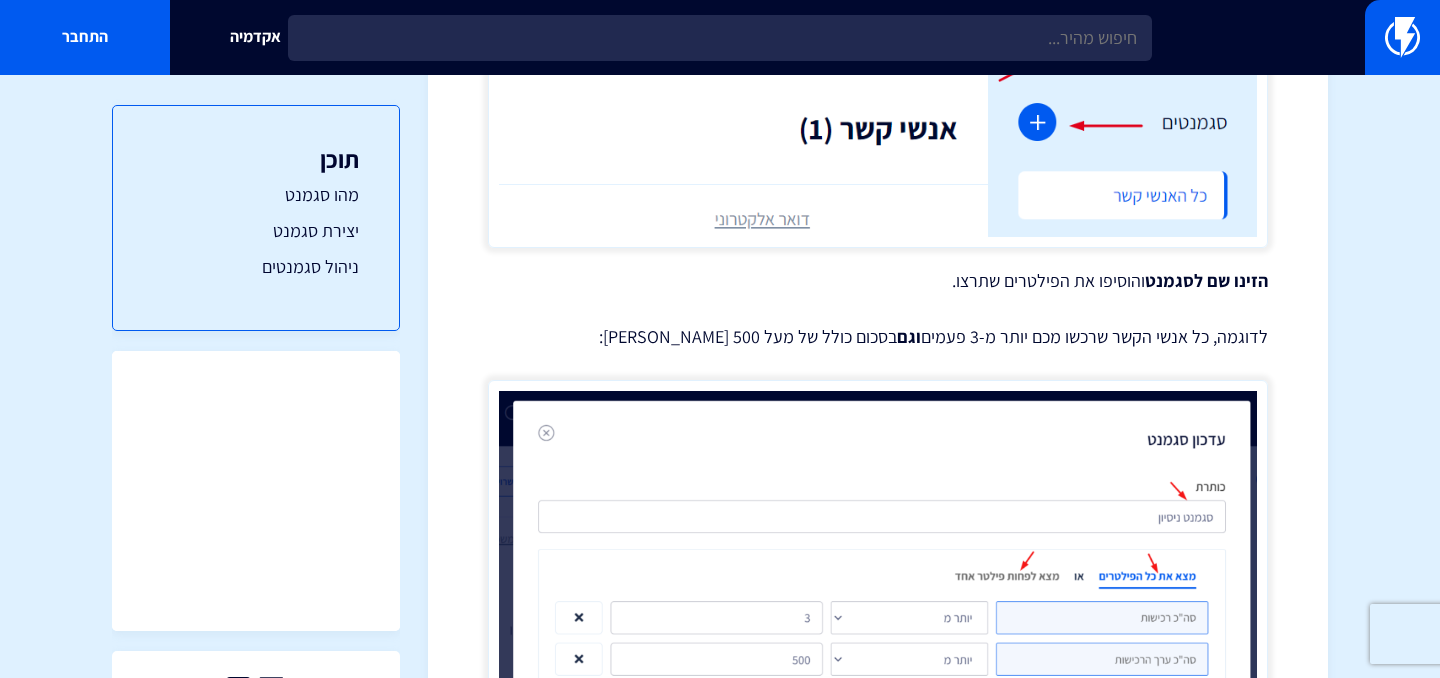 scroll, scrollTop: 1707, scrollLeft: 0, axis: vertical 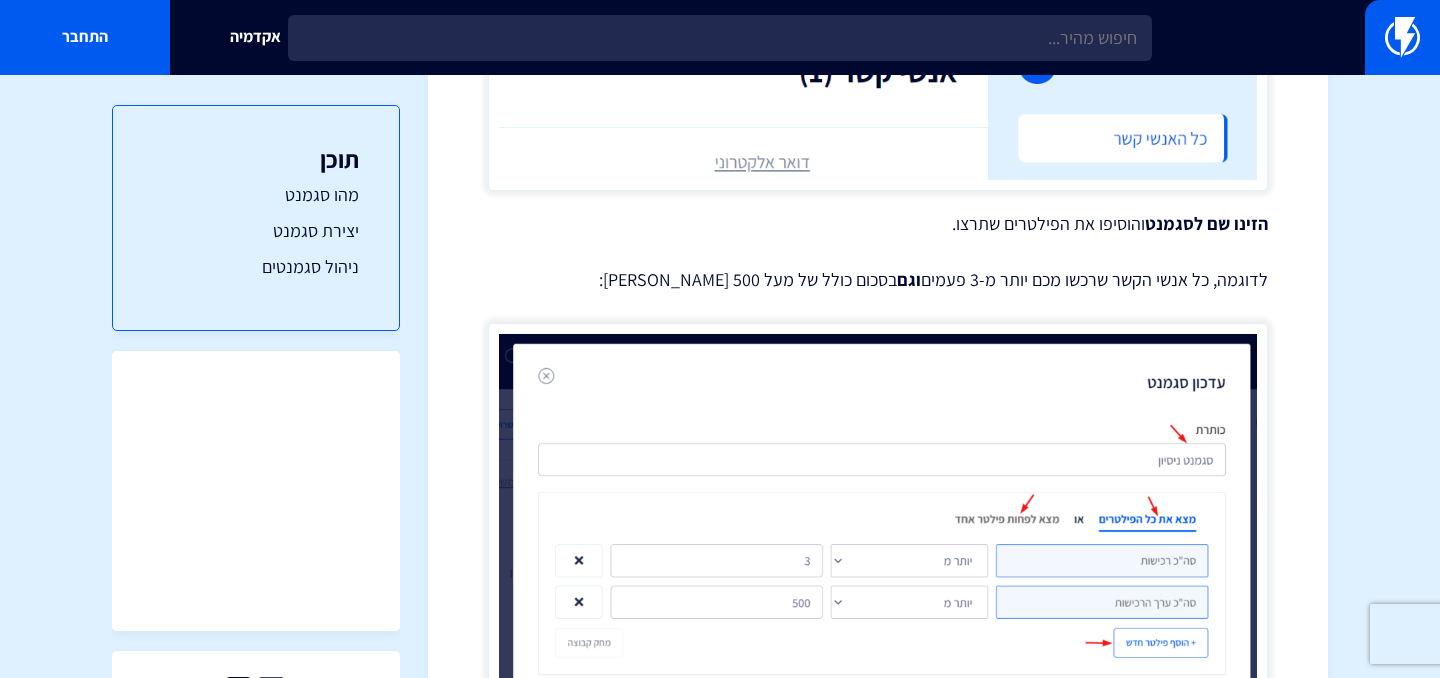 click on "לדוגמה, כל אנשי הקשר שרכשו מכם יותר מ-3 פעמים  וגם  בסכום כולל של מעל 500 שקלים:" at bounding box center (878, 280) 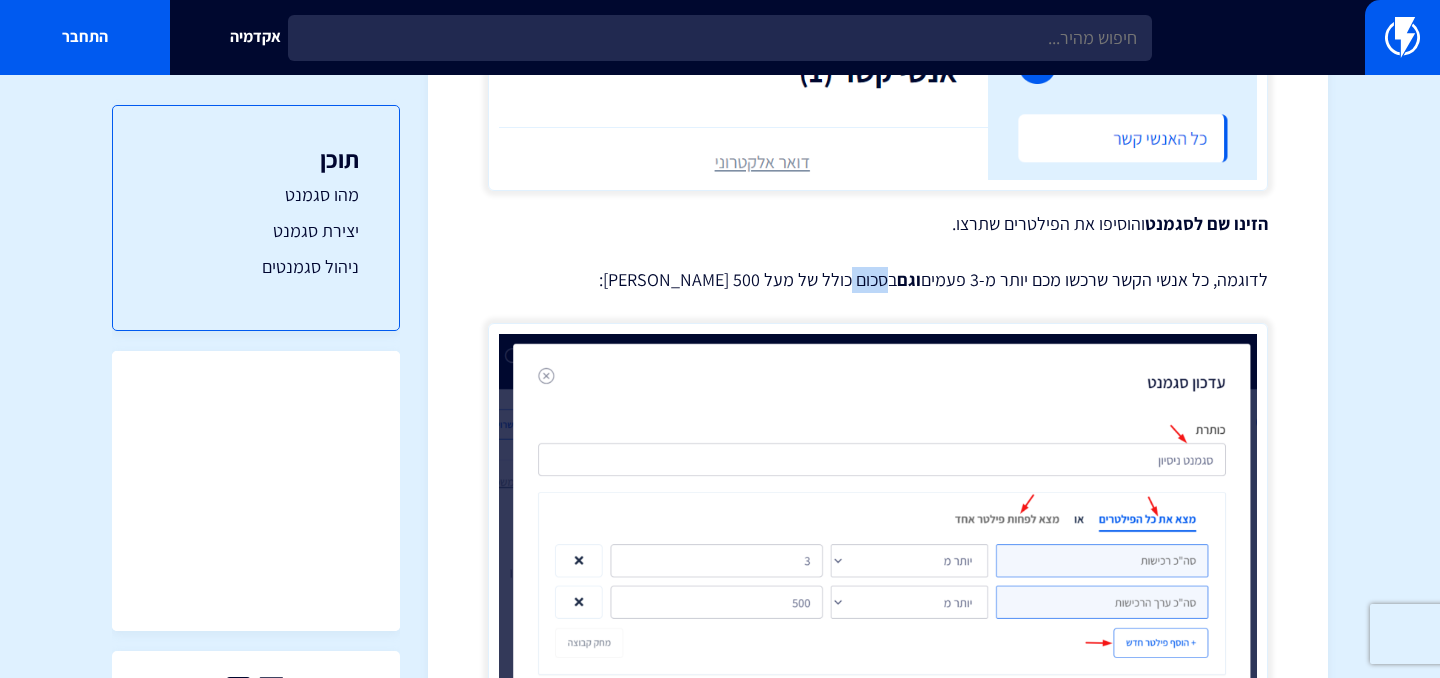 click on "לדוגמה, כל אנשי הקשר שרכשו מכם יותר מ-3 פעמים  וגם  בסכום כולל של מעל 500 שקלים:" at bounding box center (878, 280) 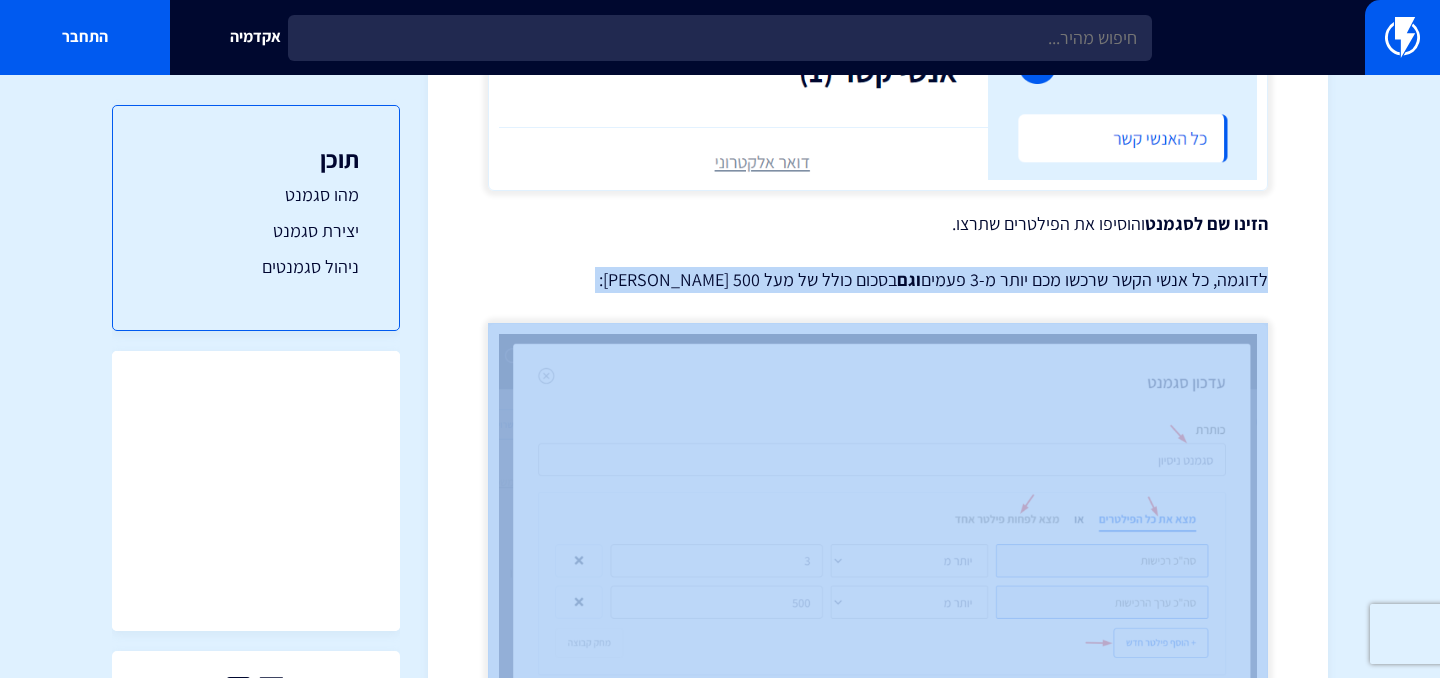 click on "הזינו שם לסגמנט  והוסיפו את הפילטרים שתרצו." at bounding box center (878, 224) 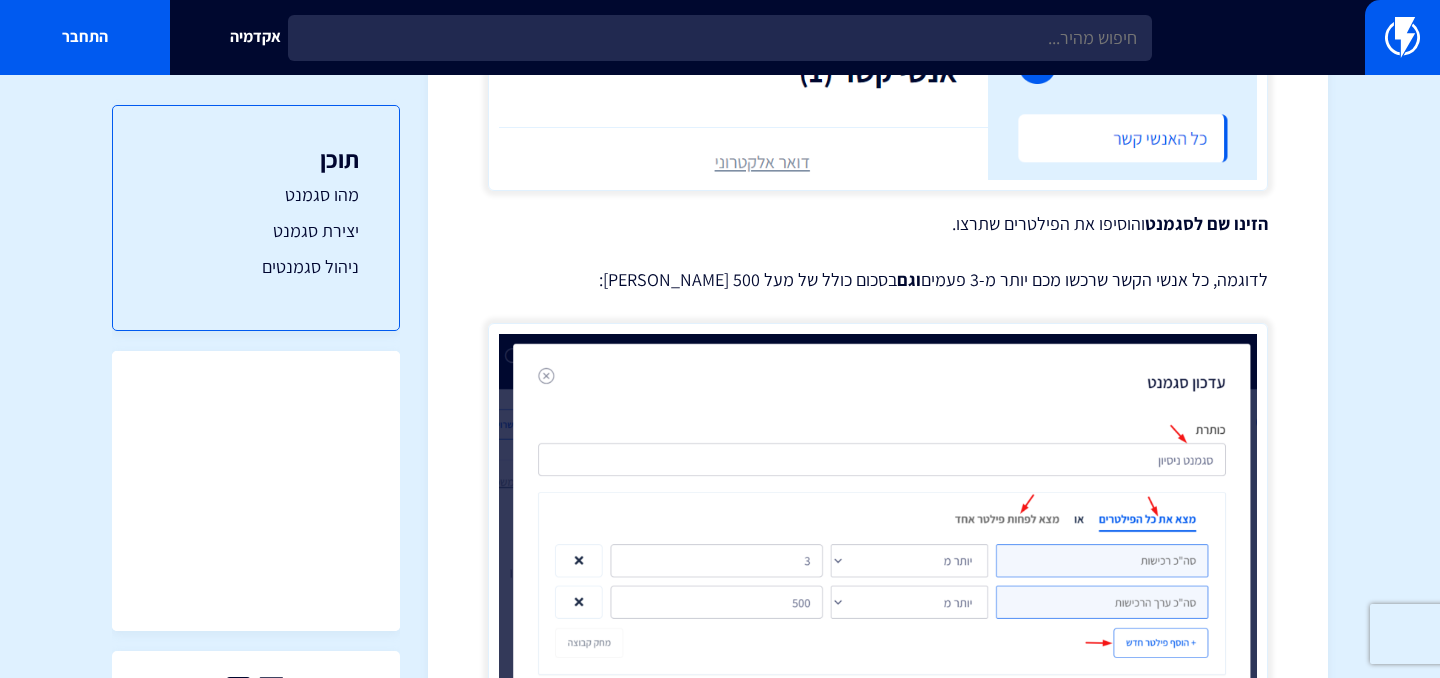 click on "הזינו שם לסגמנט  והוסיפו את הפילטרים שתרצו." at bounding box center [878, 224] 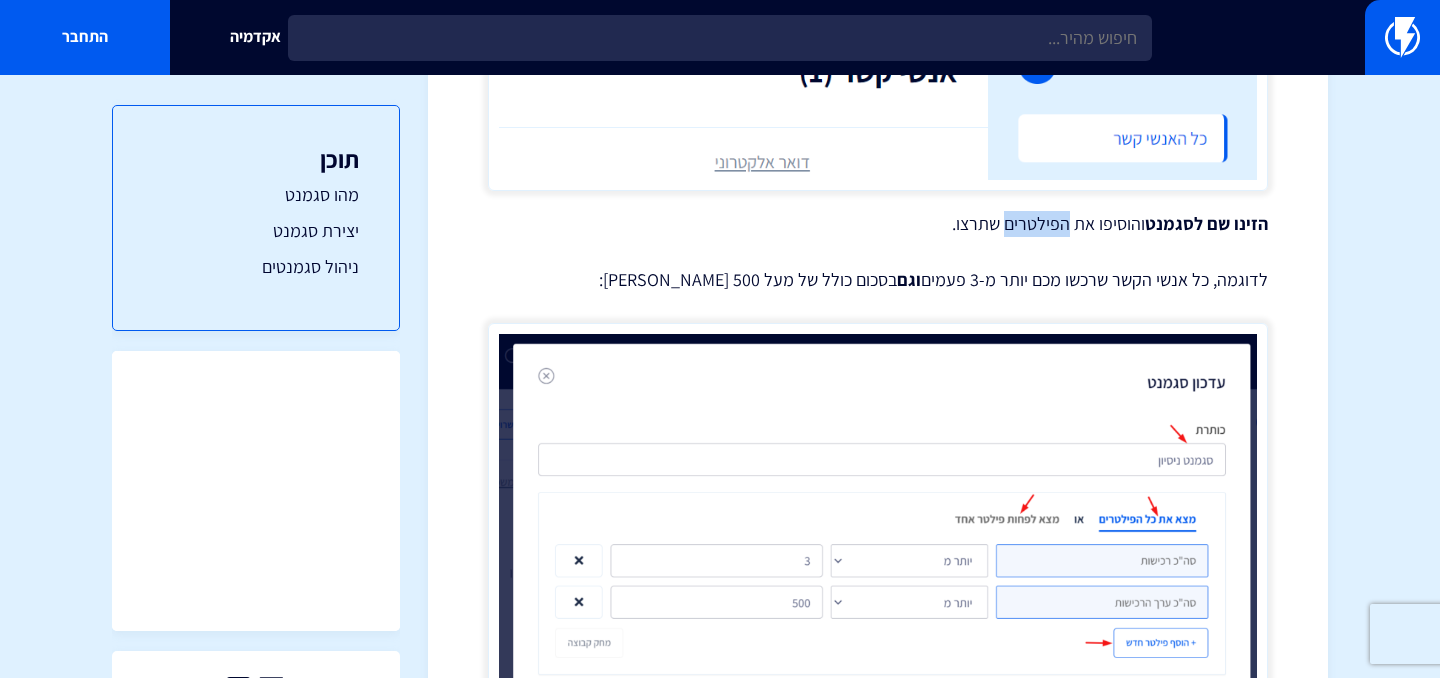 click on "הזינו שם לסגמנט  והוסיפו את הפילטרים שתרצו." at bounding box center (878, 224) 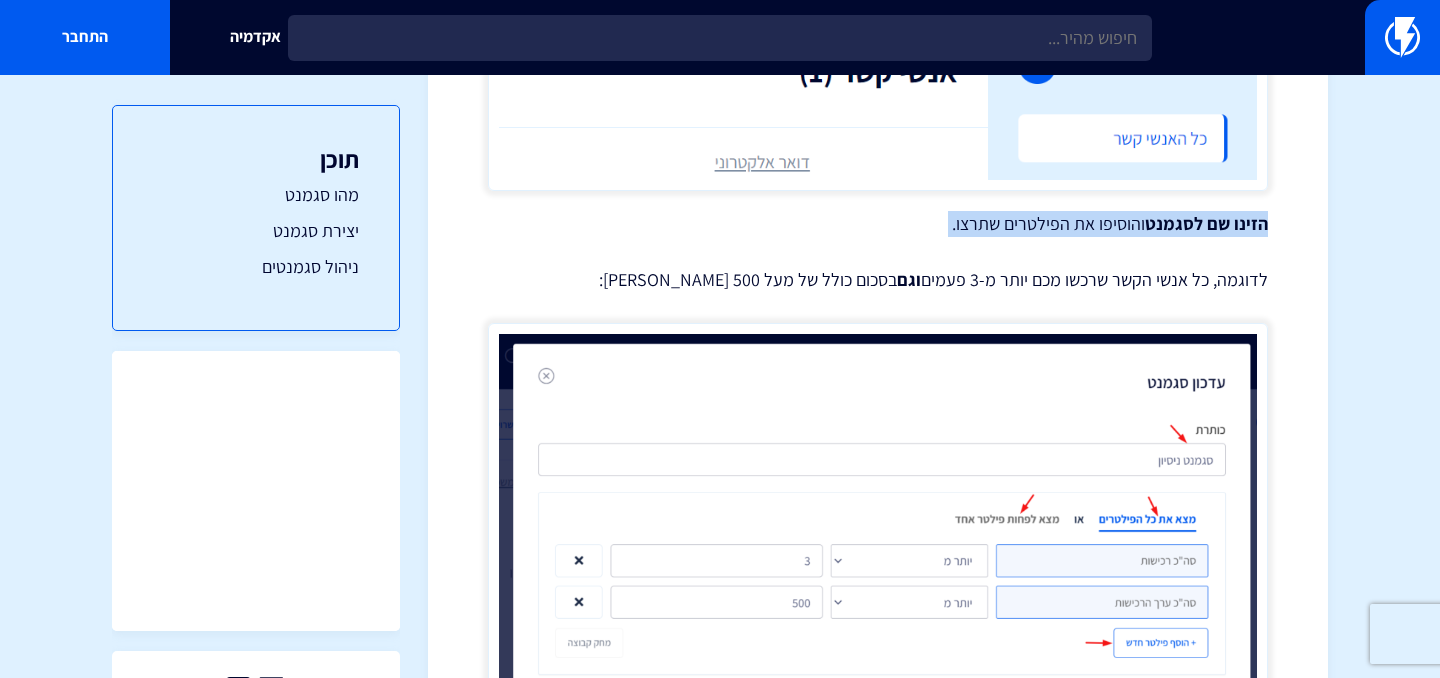 click on "לדוגמה, כל אנשי הקשר שרכשו מכם יותר מ-3 פעמים  וגם  בסכום כולל של מעל 500 שקלים:" at bounding box center (878, 280) 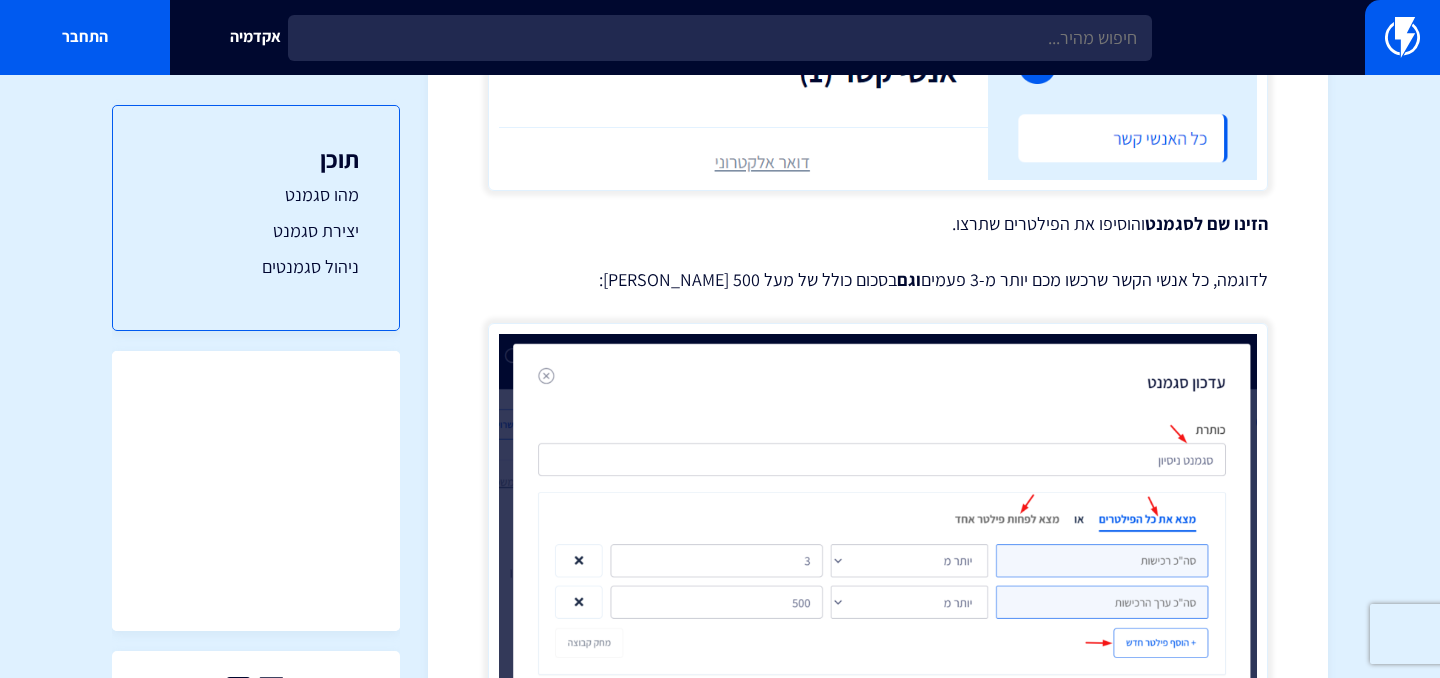 click on "לדוגמה, כל אנשי הקשר שרכשו מכם יותר מ-3 פעמים  וגם  בסכום כולל של מעל 500 שקלים:" at bounding box center [878, 280] 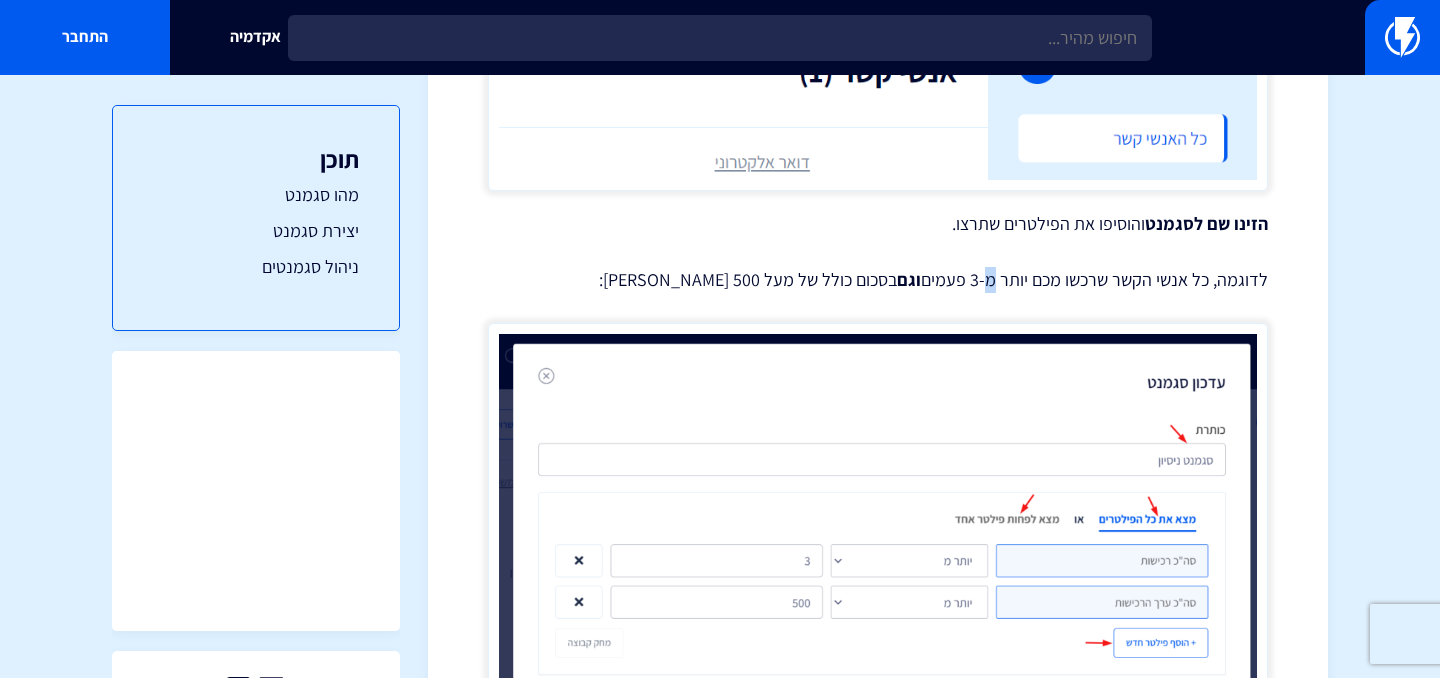 click on "לדוגמה, כל אנשי הקשר שרכשו מכם יותר מ-3 פעמים  וגם  בסכום כולל של מעל 500 שקלים:" at bounding box center (878, 280) 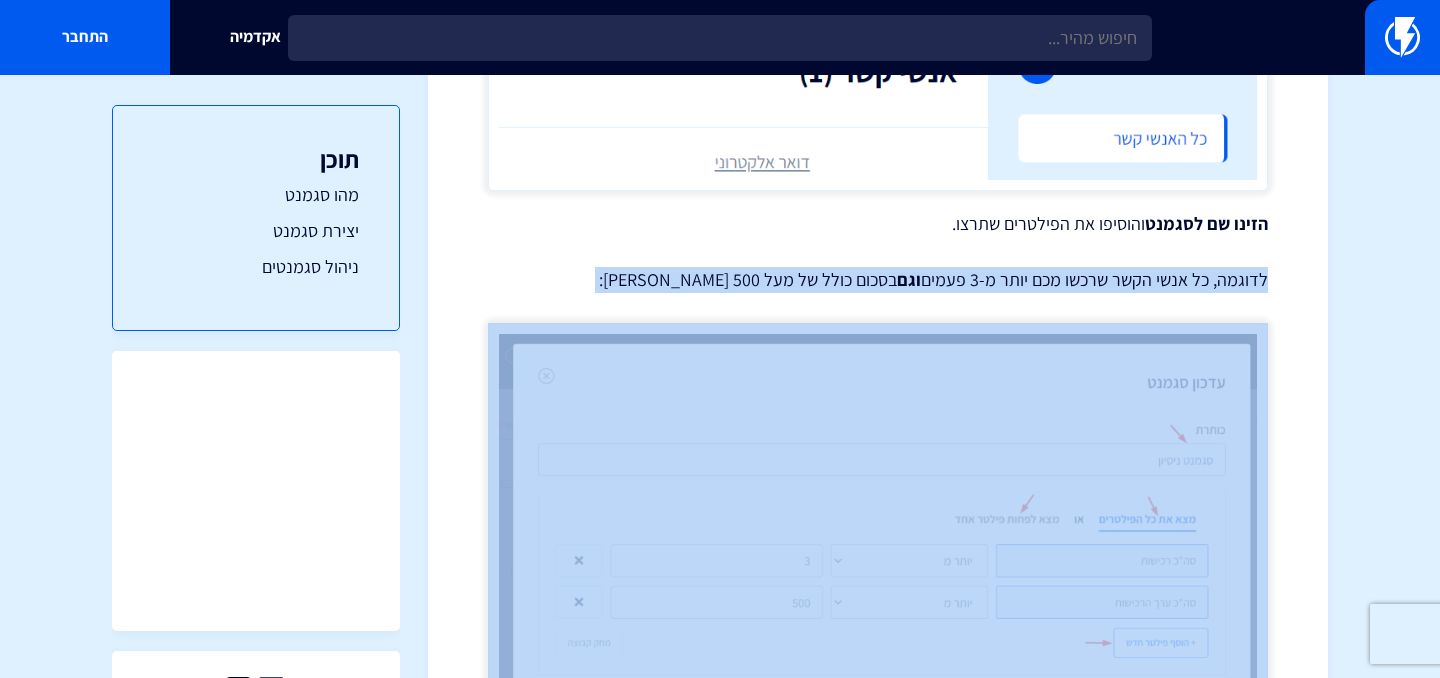 click on "הזינו שם לסגמנט  והוסיפו את הפילטרים שתרצו." at bounding box center (878, 224) 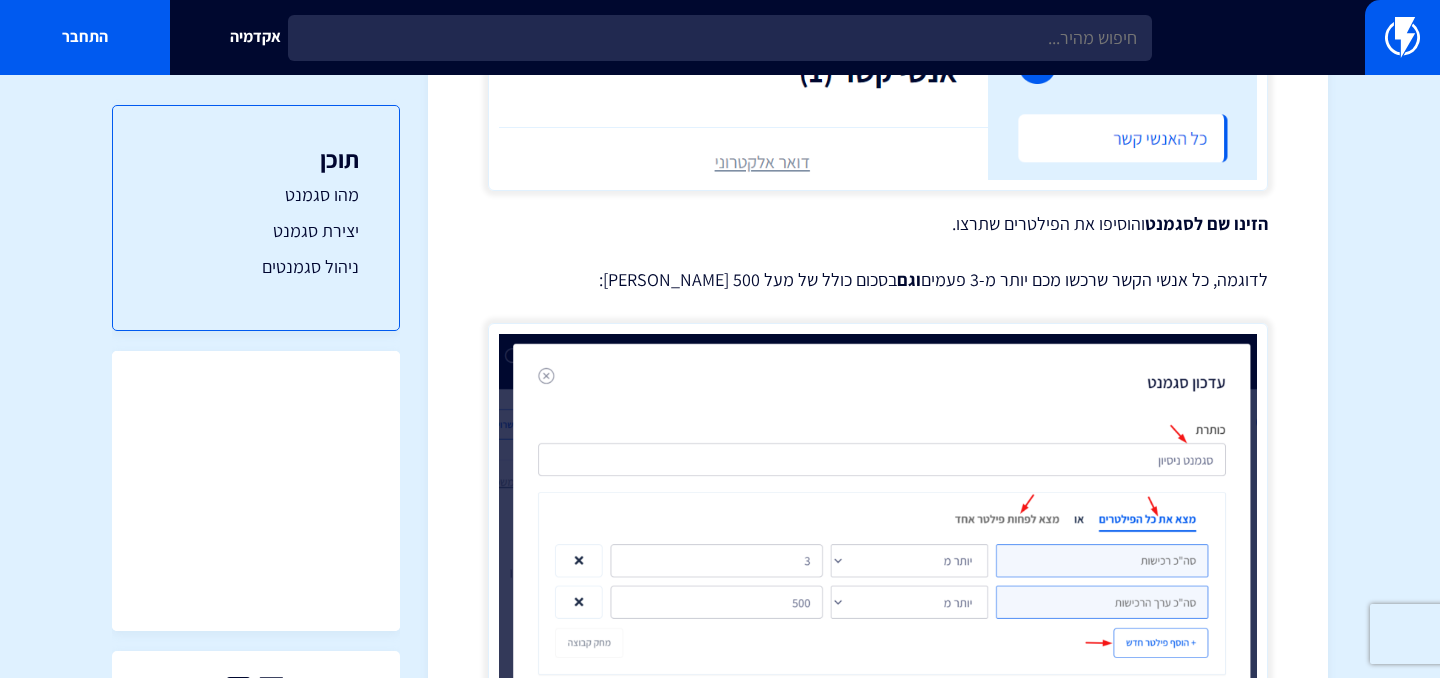 click on "הזינו שם לסגמנט  והוסיפו את הפילטרים שתרצו." at bounding box center [878, 224] 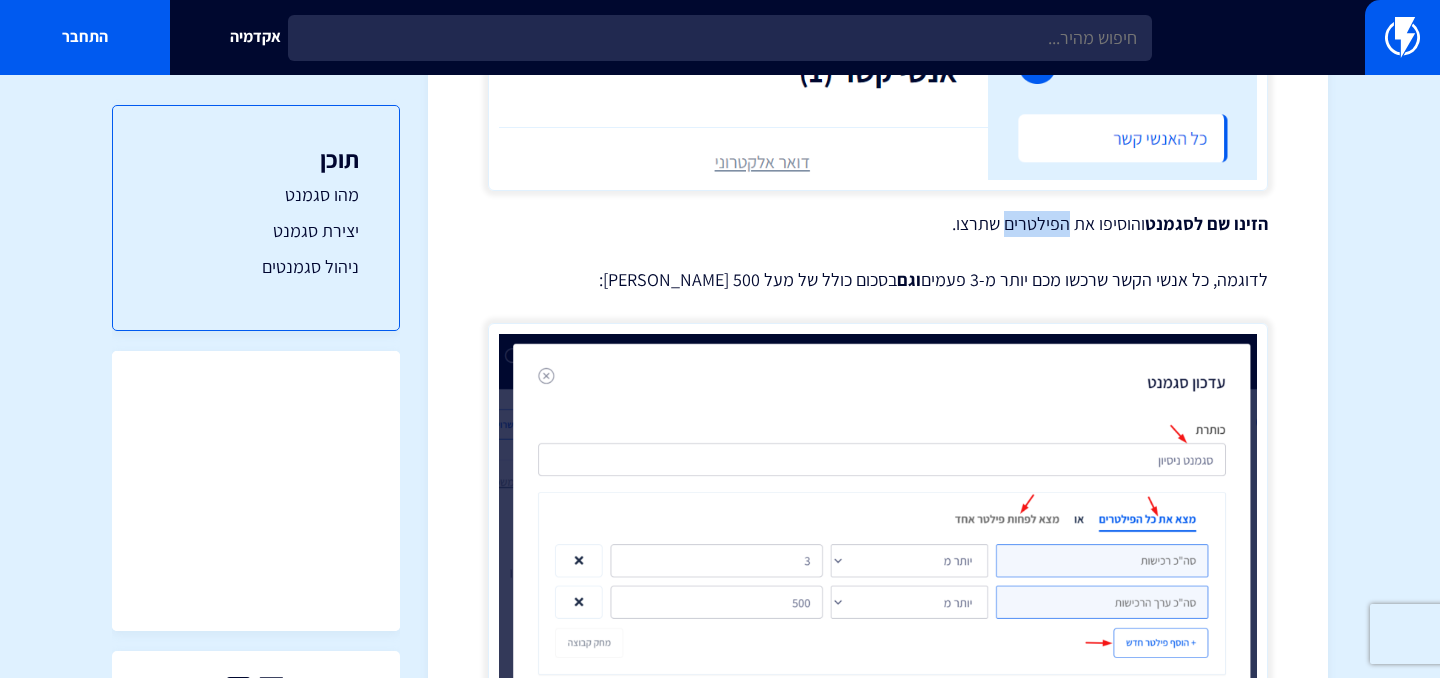 click on "הזינו שם לסגמנט  והוסיפו את הפילטרים שתרצו." at bounding box center [878, 224] 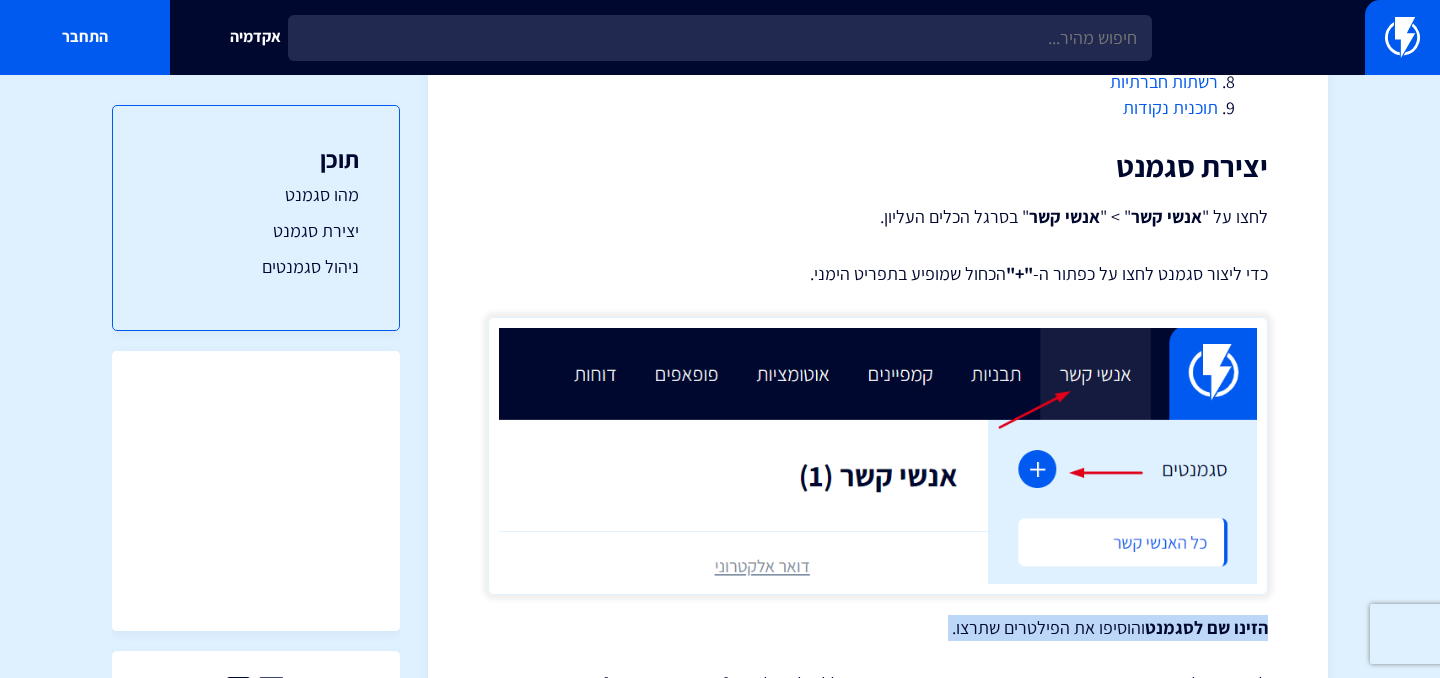 scroll, scrollTop: 1296, scrollLeft: 0, axis: vertical 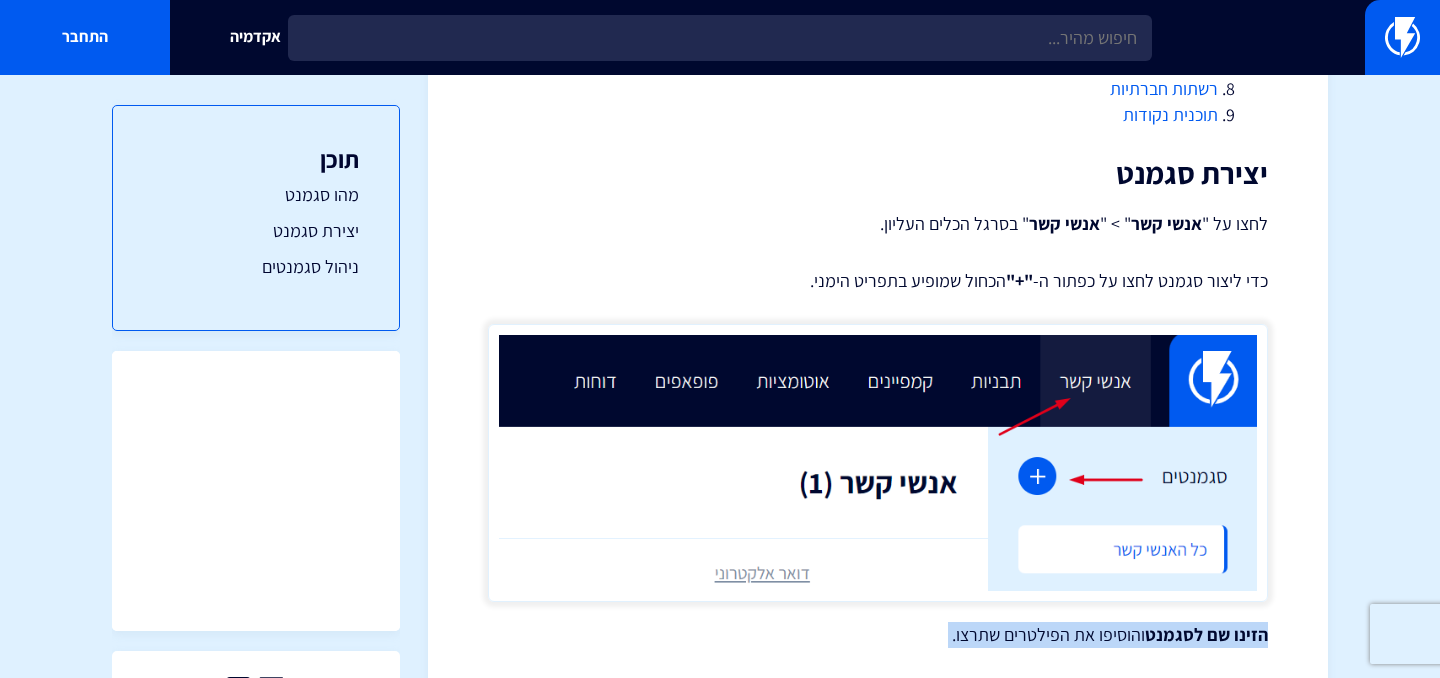 click on "אנשי קשר" at bounding box center [1064, 223] 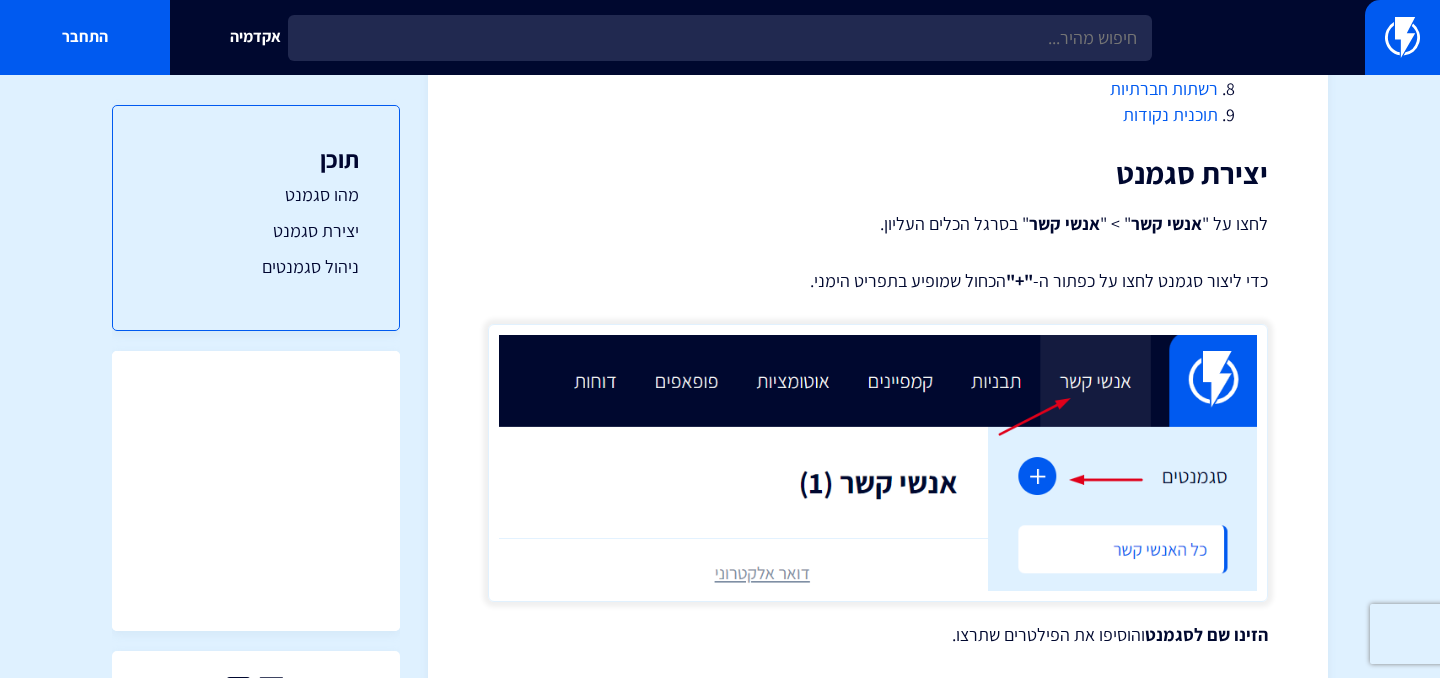 click on "אנשי קשר" at bounding box center (1064, 223) 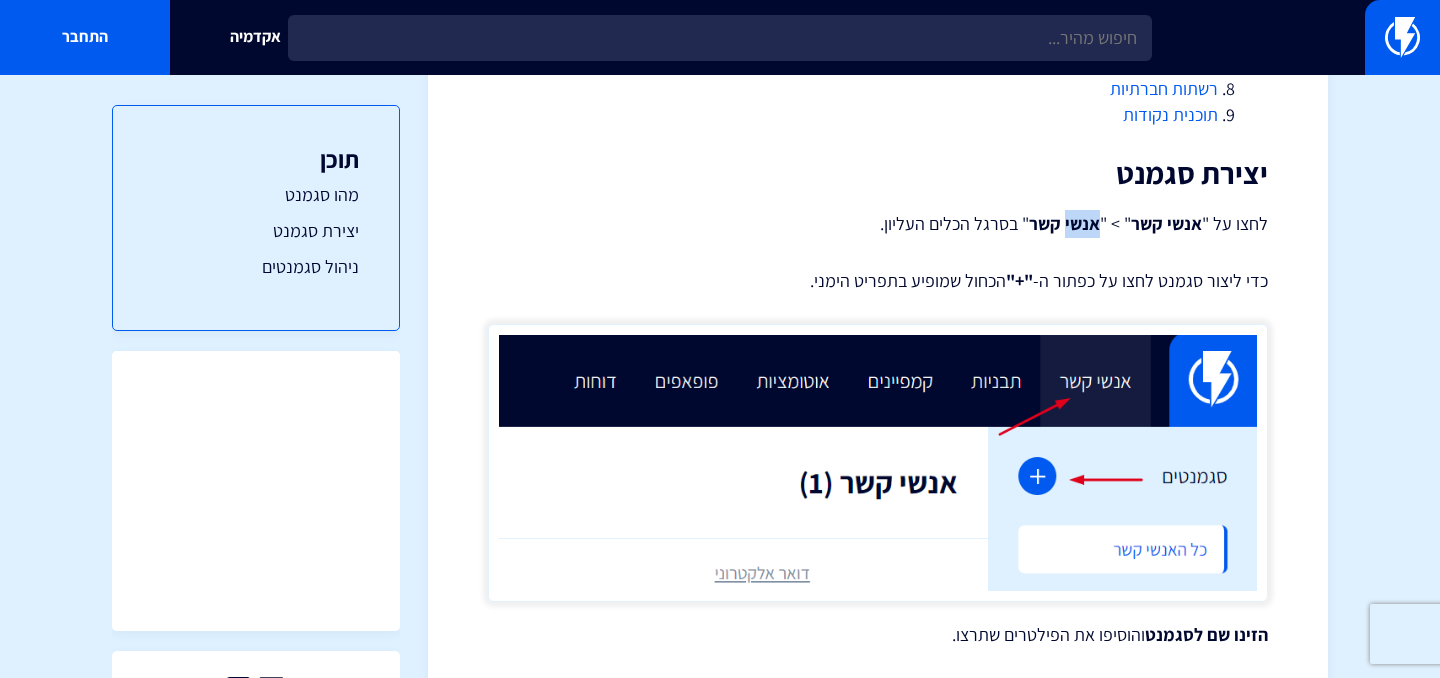 click on "אנשי קשר" at bounding box center (1064, 223) 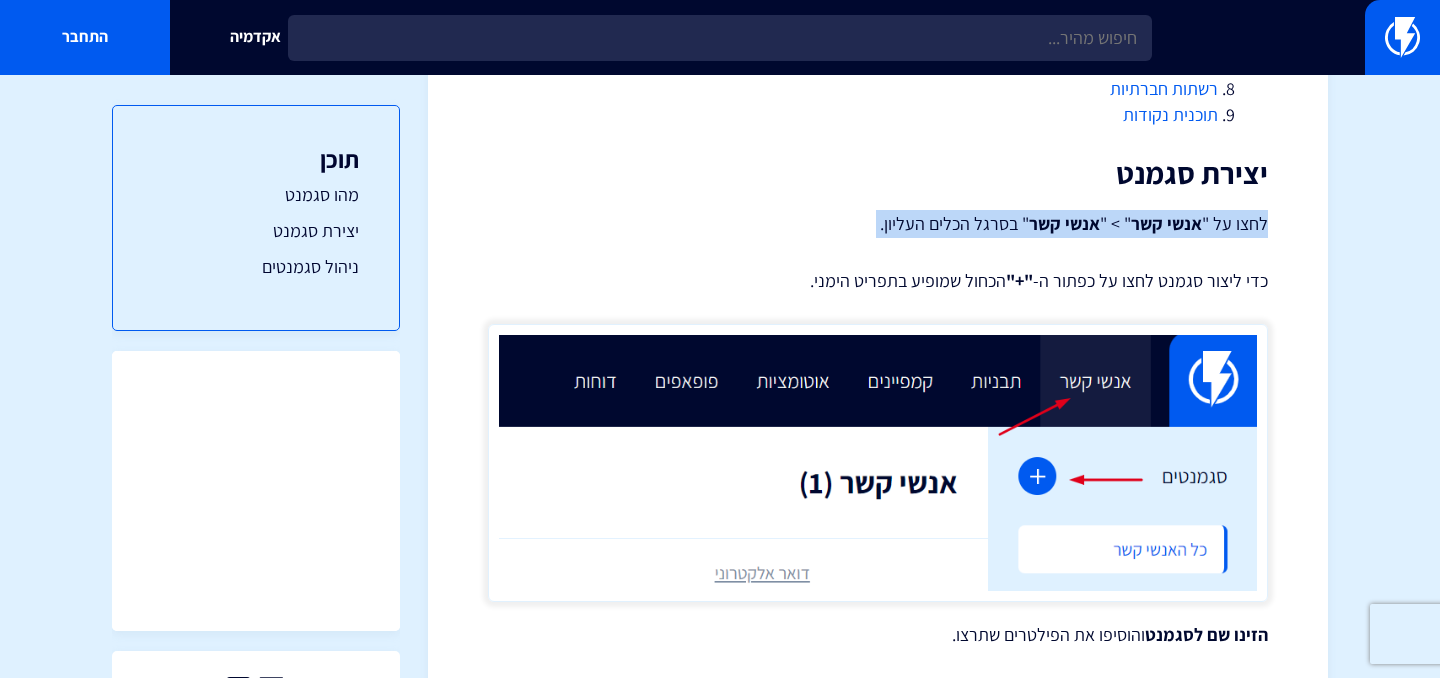 click on "אנשי קשר" at bounding box center [1064, 223] 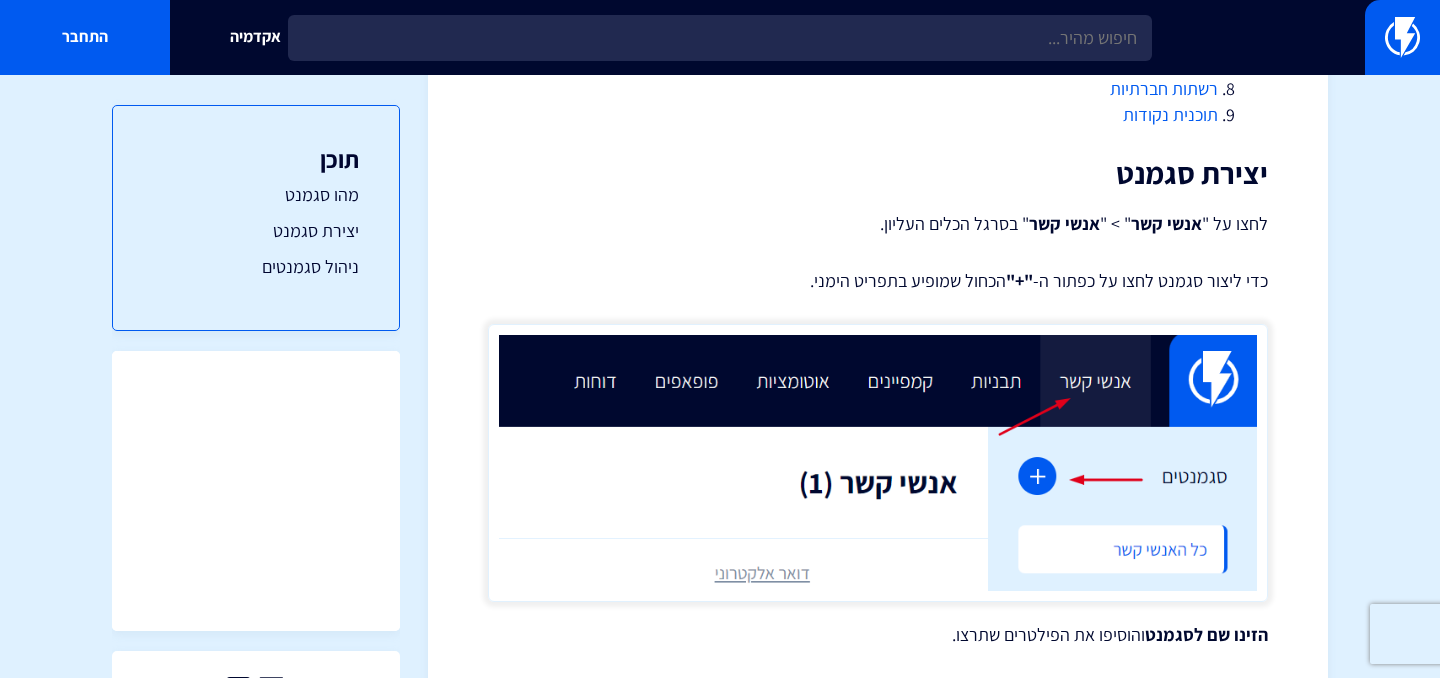 click on "אנשי קשר" at bounding box center [1064, 223] 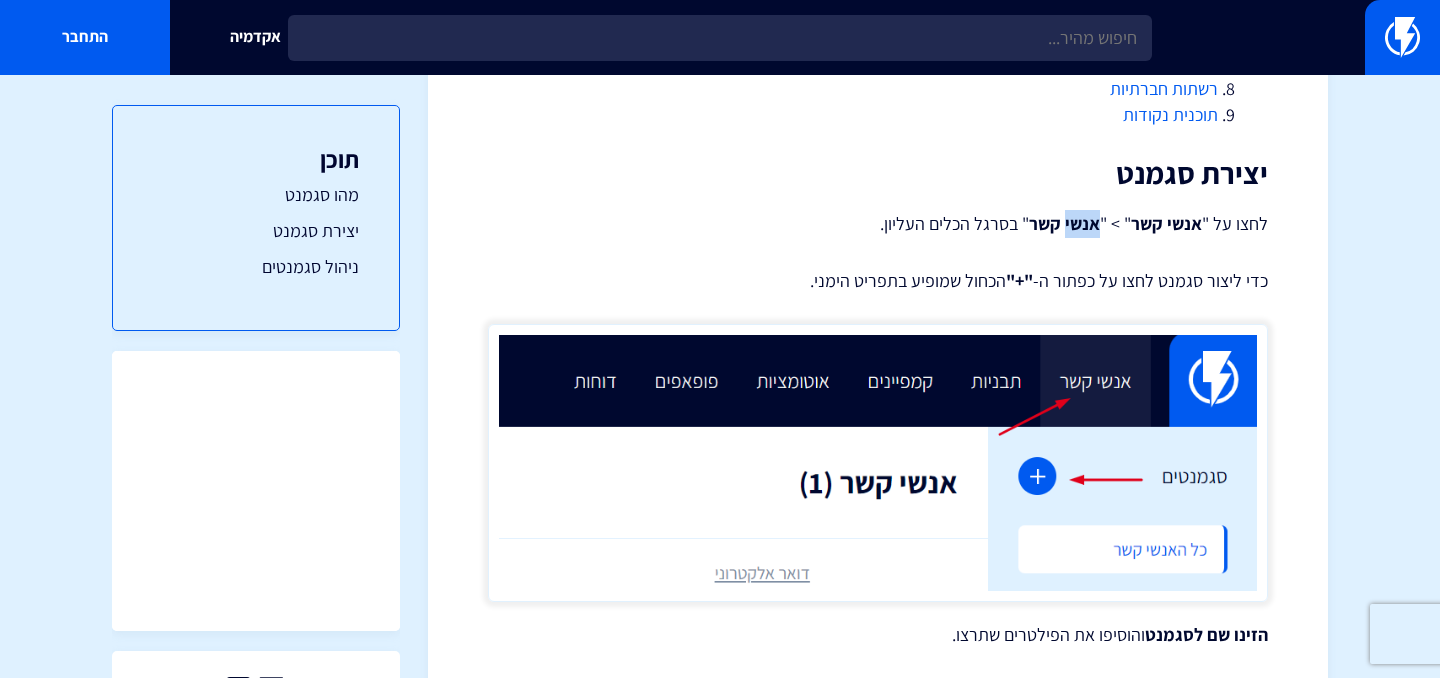 click on "אנשי קשר" at bounding box center [1064, 223] 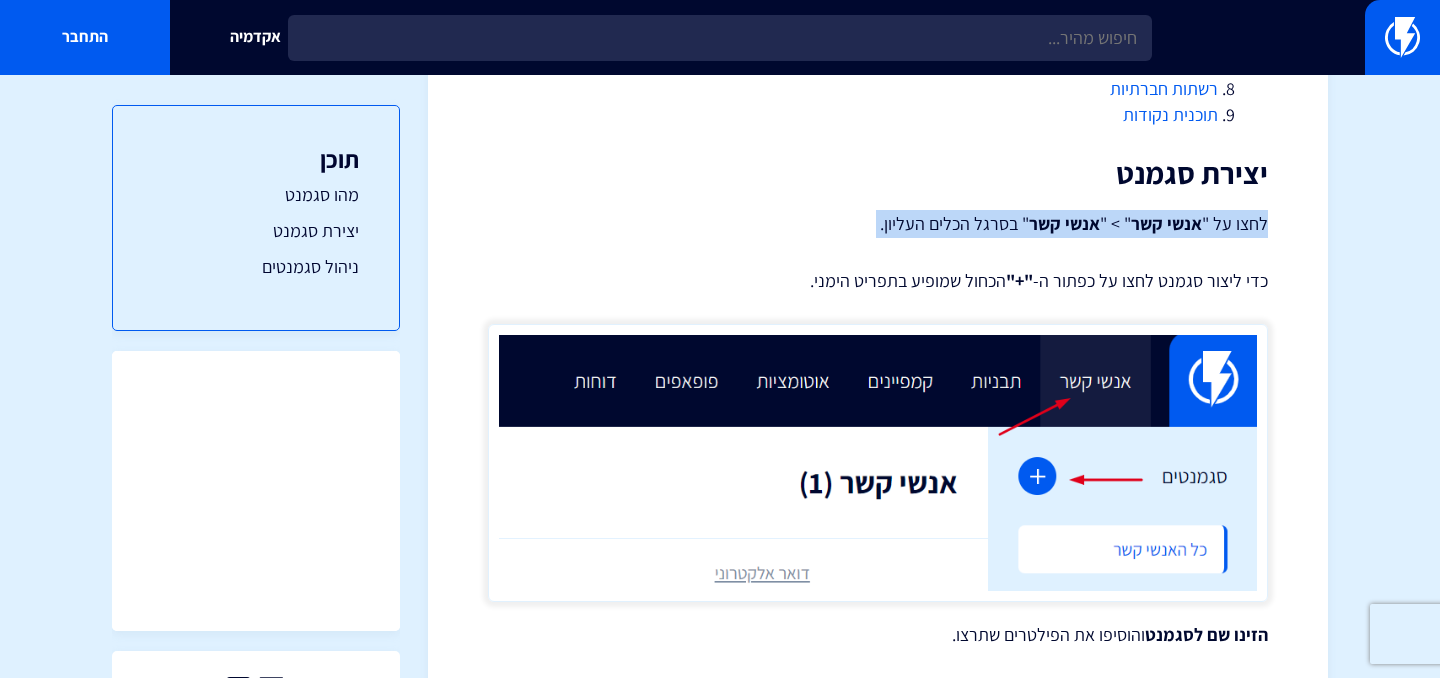 click at bounding box center [878, 463] 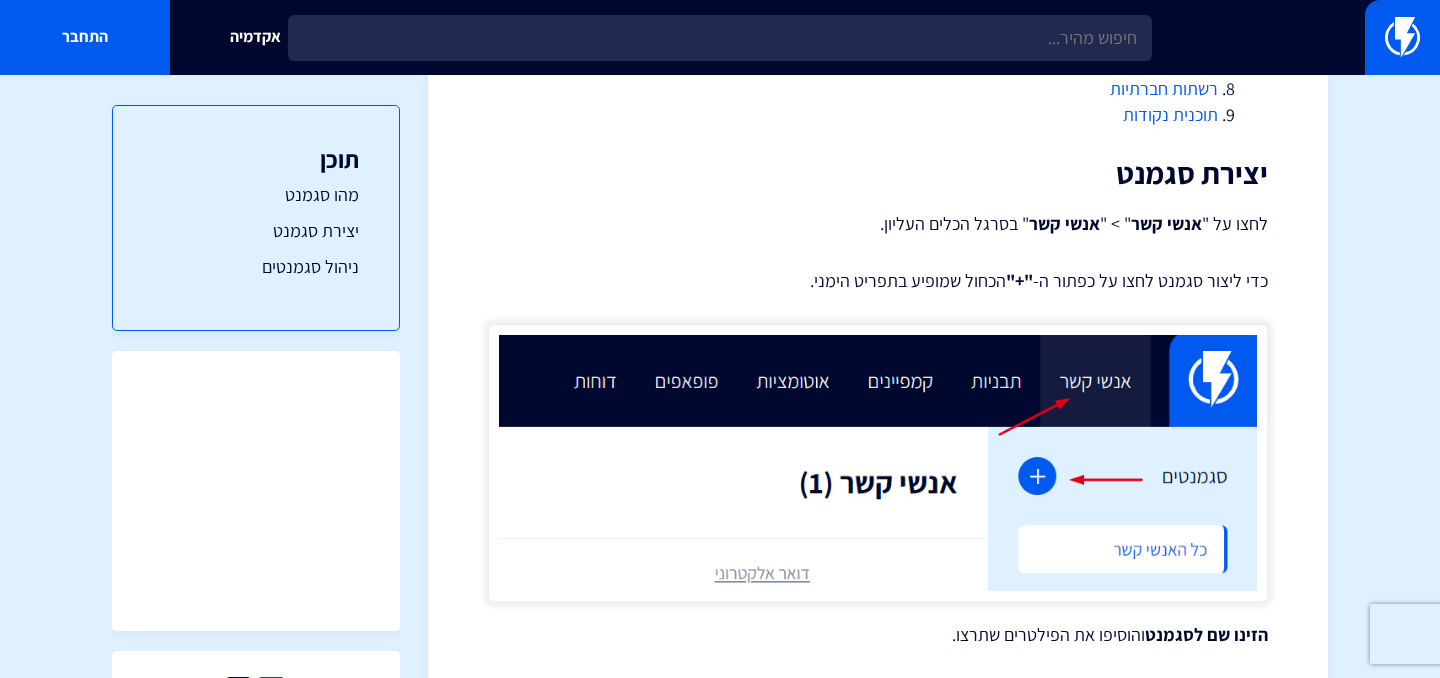 click on "כדי ליצור סגמנט לחצו על כפתור ה- "+"  הכחול שמופיע בתפריט הימני." at bounding box center [878, 281] 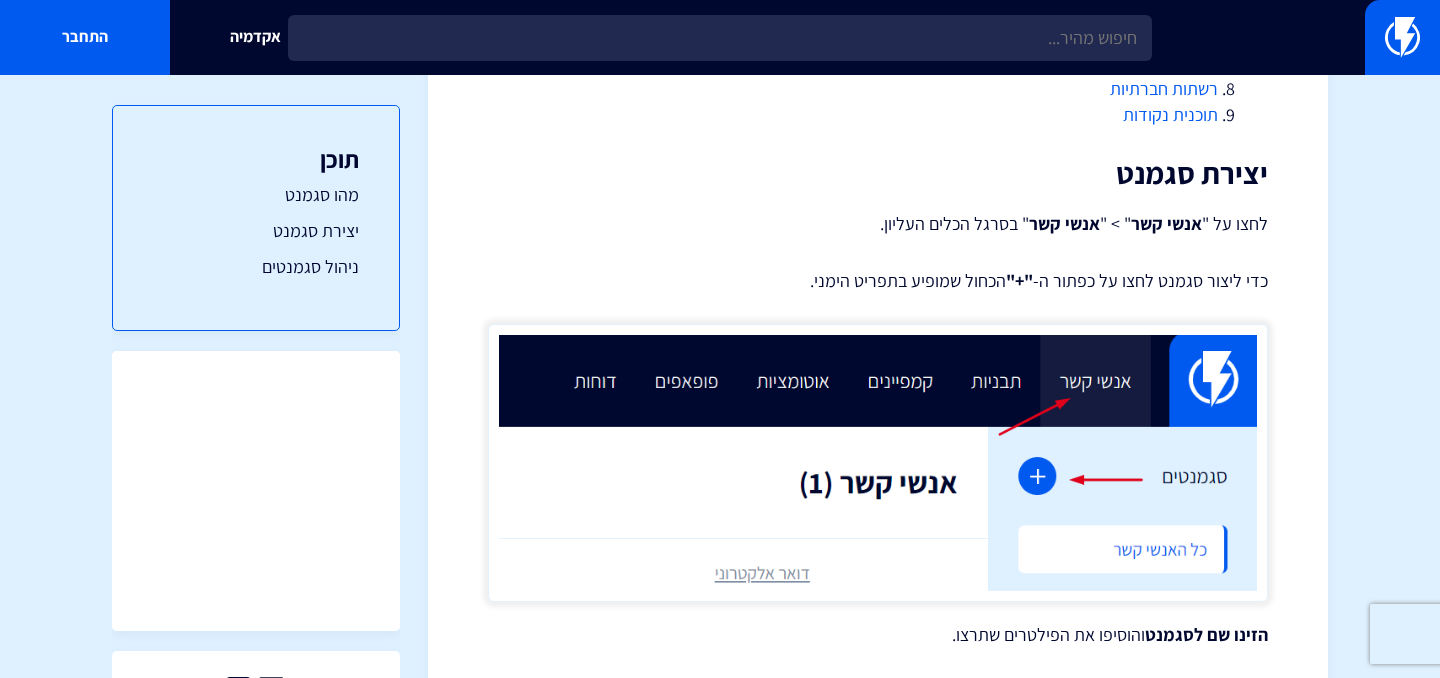 drag, startPoint x: 807, startPoint y: 284, endPoint x: 1281, endPoint y: 198, distance: 481.73853 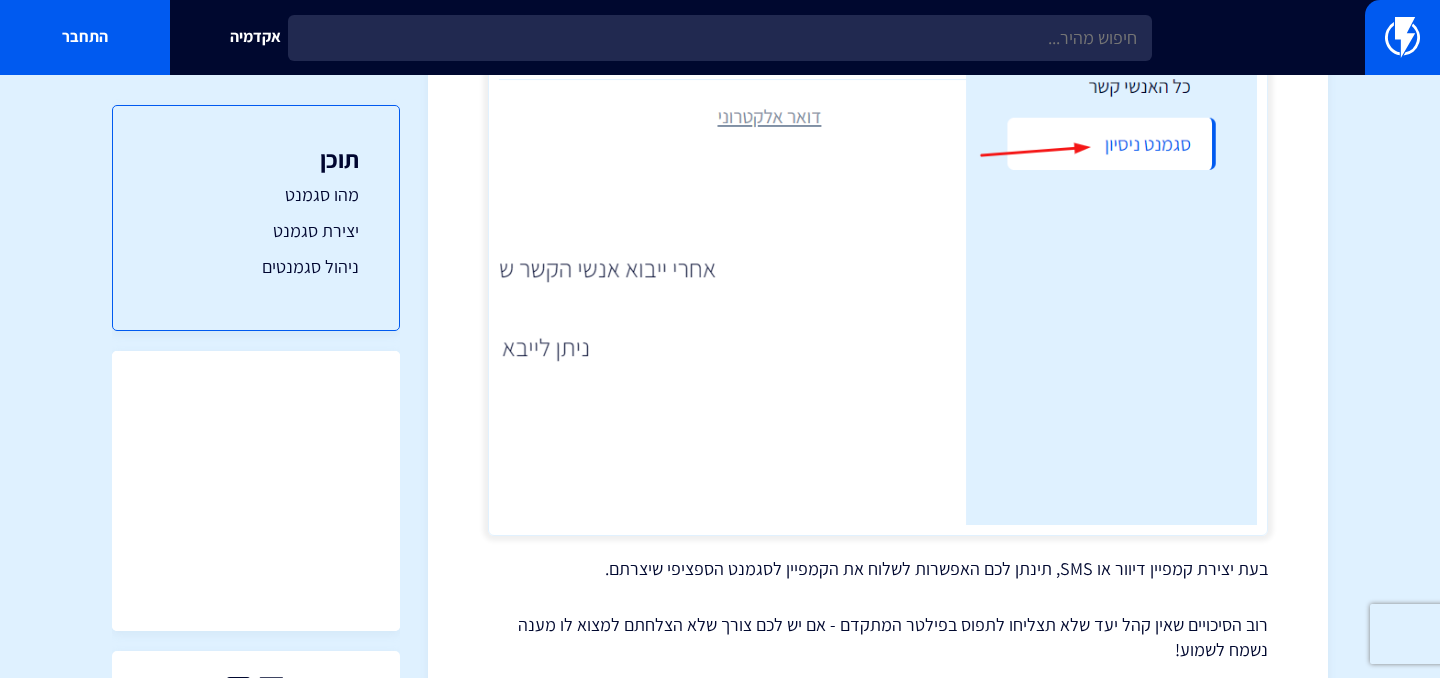 scroll, scrollTop: 3567, scrollLeft: 0, axis: vertical 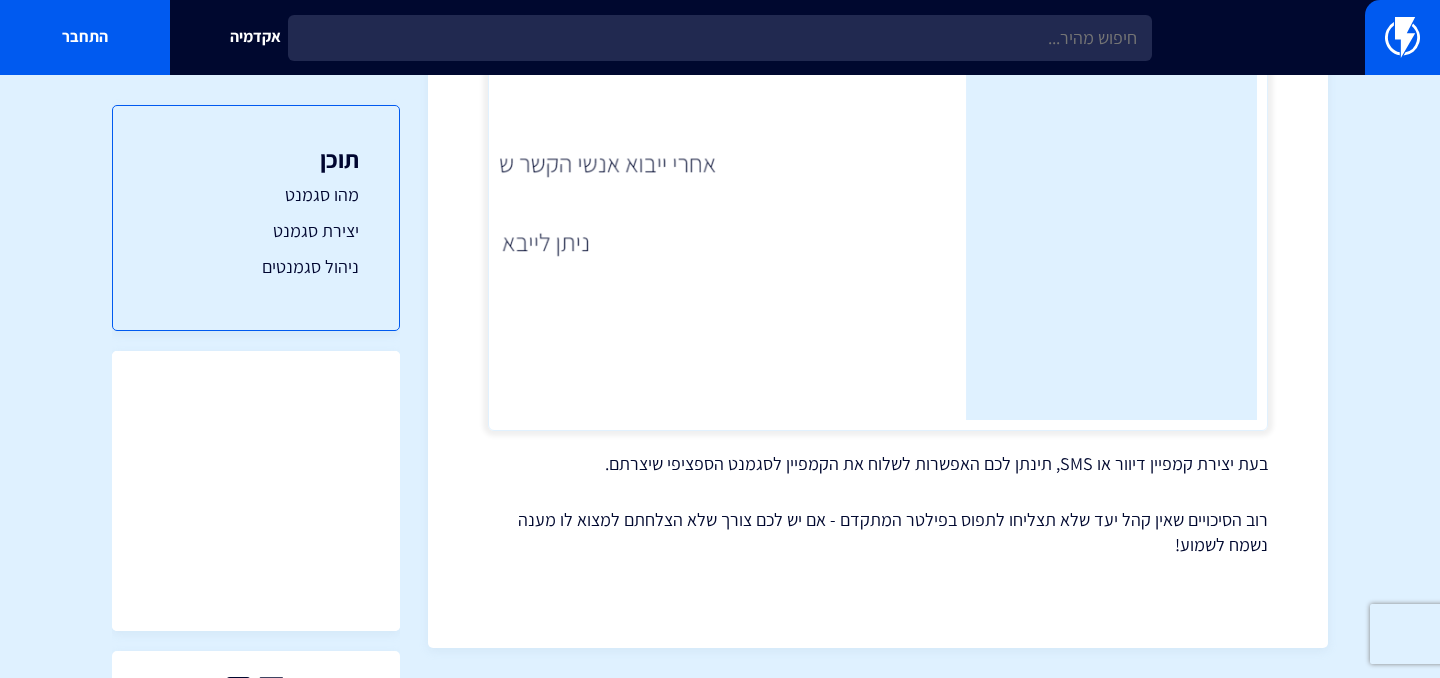 click on "בעת יצירת קמפיין דיוור או SMS, תינתן לכם האפשרות לשלוח את הקמפיין לסגמנט הספציפי שיצרתם." at bounding box center [878, 464] 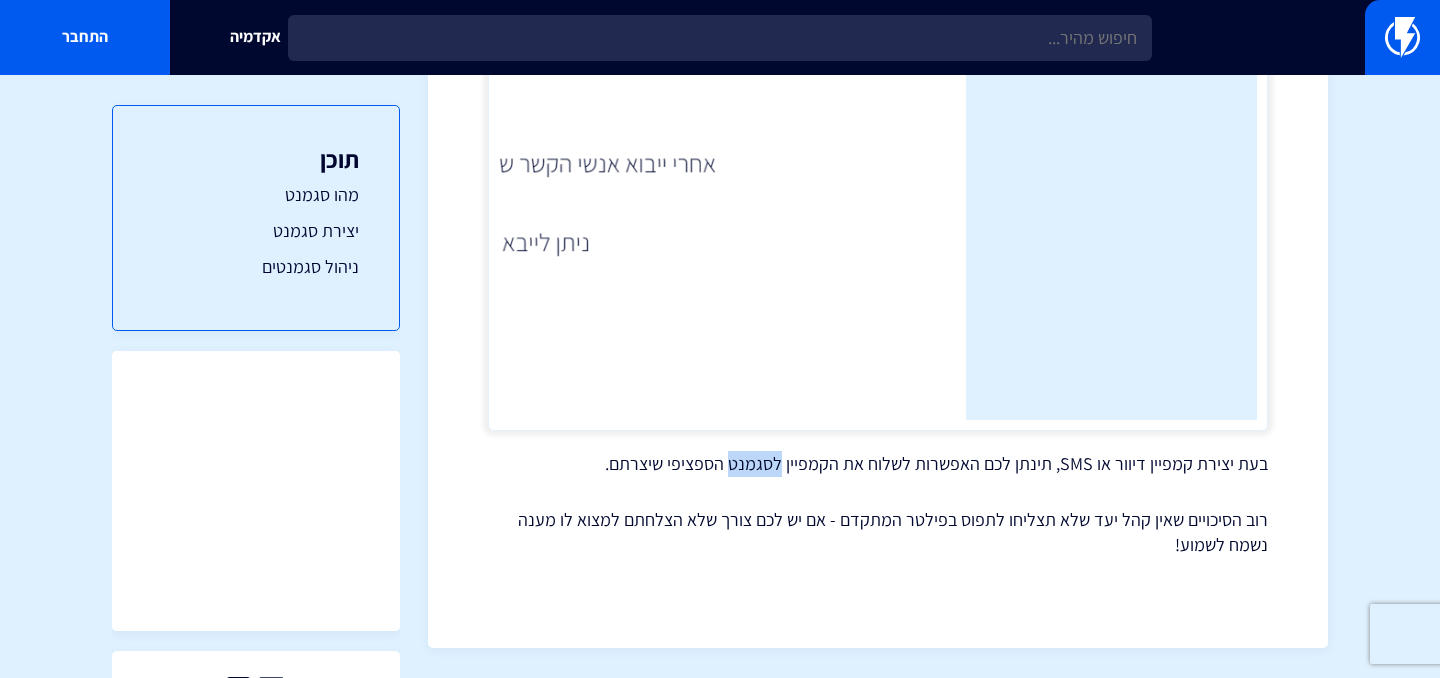 click on "בעת יצירת קמפיין דיוור או SMS, תינתן לכם האפשרות לשלוח את הקמפיין לסגמנט הספציפי שיצרתם." at bounding box center (878, 464) 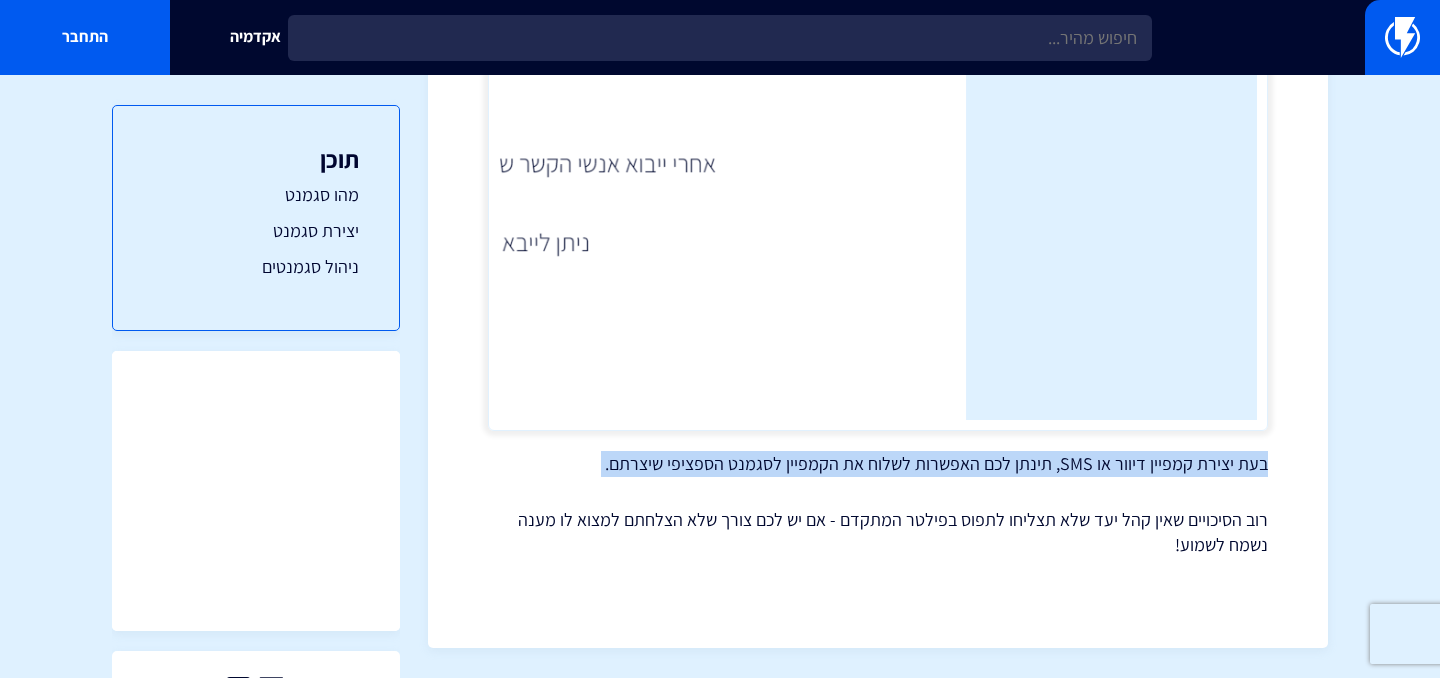 copy on "בעת יצירת קמפיין דיוור או SMS, תינתן לכם האפשרות לשלוח את הקמפיין לסגמנט הספציפי שיצרתם." 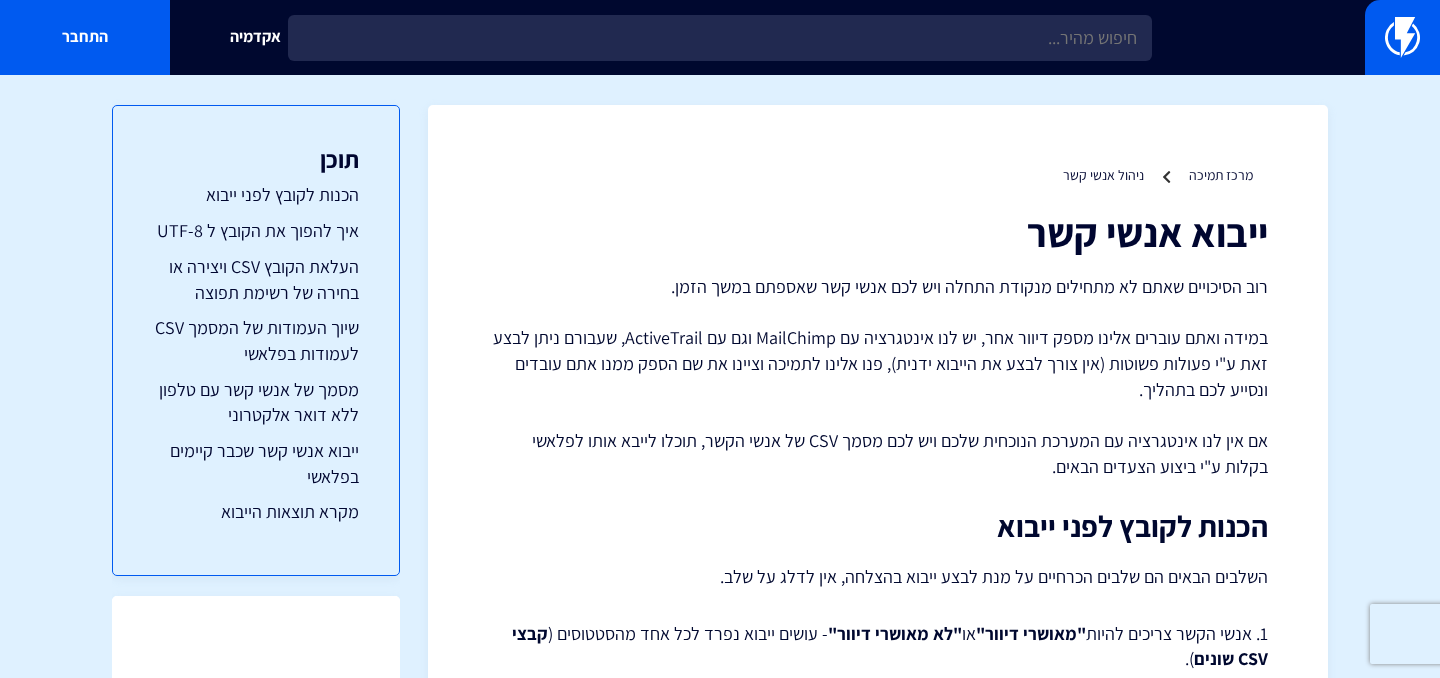 scroll, scrollTop: 5496, scrollLeft: 0, axis: vertical 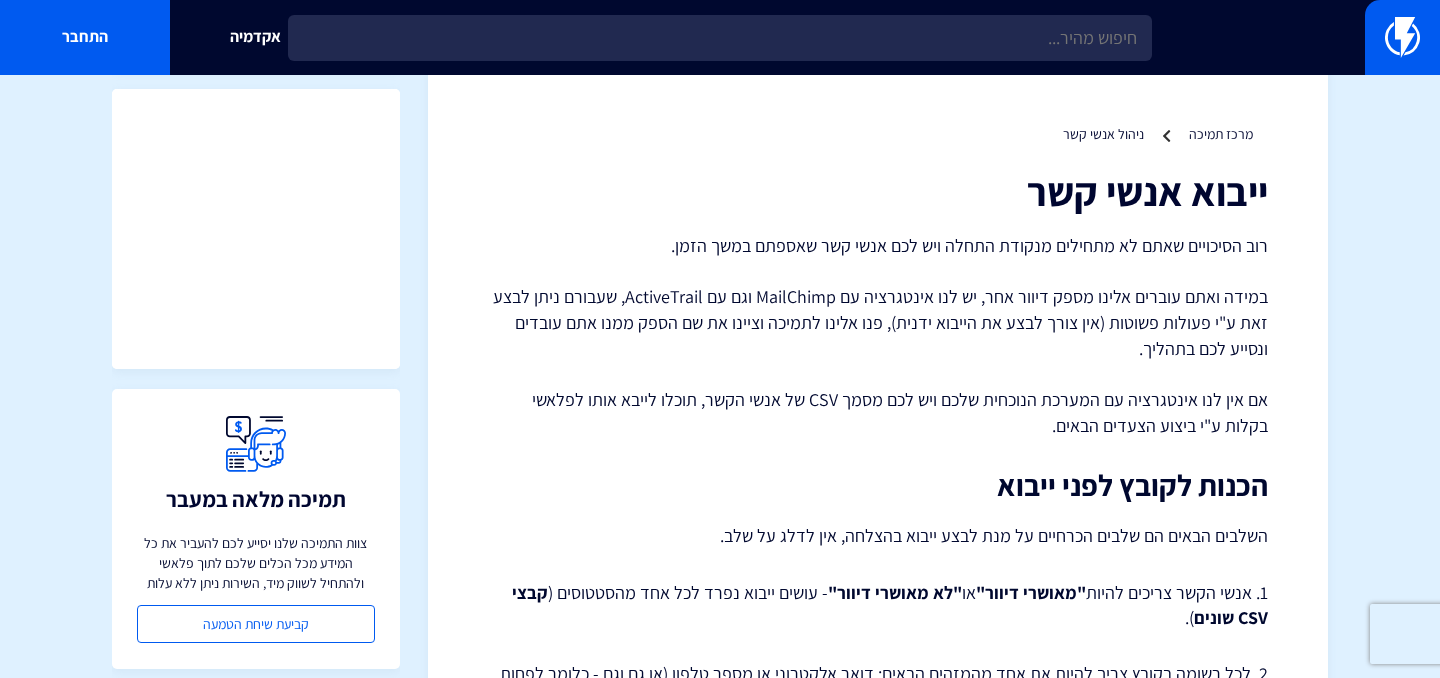 click on "רוב הסיכויים שאתם לא מתחילים מנקודת התחלה ויש לכם אנשי קשר שאספתם במשך הזמן. במידה ואתם עוברים אלינו מספק דיוור אחר, יש לנו אינטגרציה עם MailChimp וגם עם ActiveTrail, שעבורם ניתן לבצע זאת ע"י פעולות פשוטות (אין צורך לבצע את הייבוא ידנית), פנו אלינו לתמיכה וציינו את שם הספק ממנו אתם עובדים ונסייע לכם בתהליך. אם אין לנו אינטגרציה עם המערכת הנוכחית שלכם ויש לכם מסמך CSV של אנשי הקשר, תוכלו לייבא אותו לפלאשי בקלות ע"י ביצוע הצעדים הבאים." at bounding box center (878, 336) 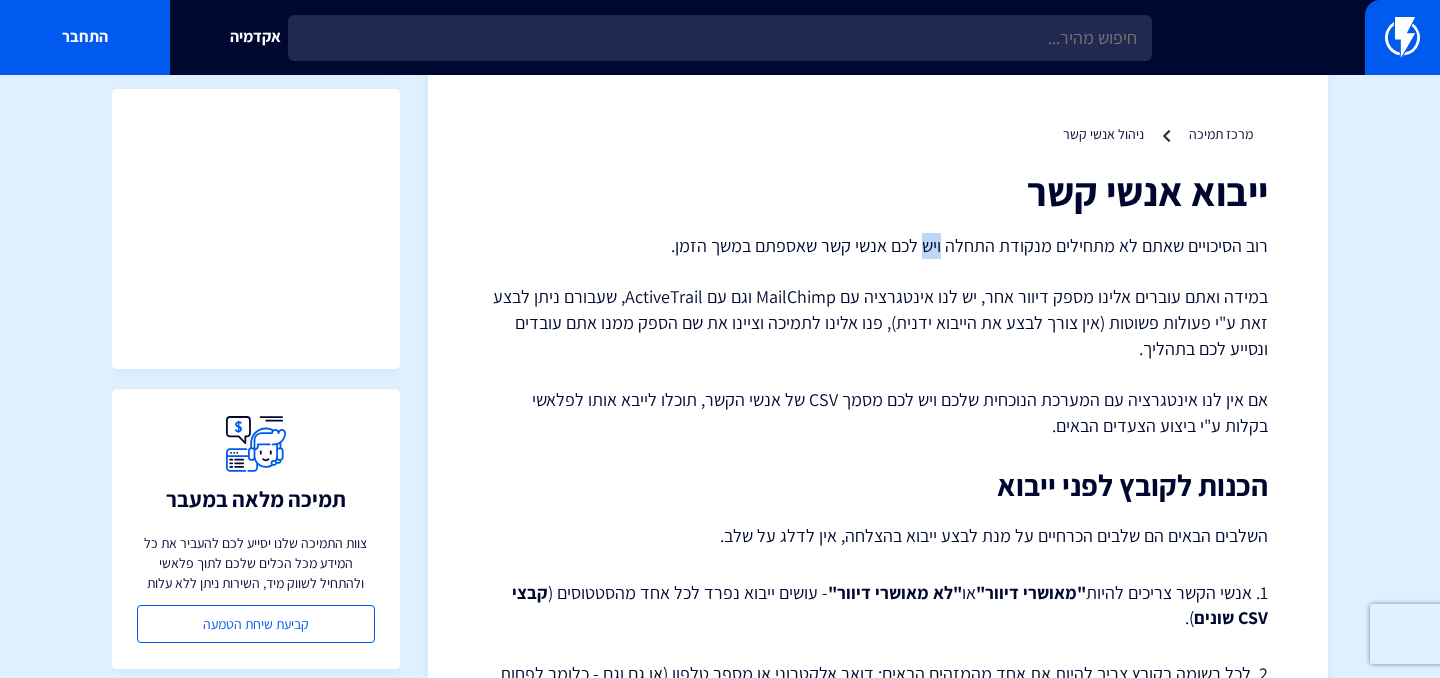 click on "רוב הסיכויים שאתם לא מתחילים מנקודת התחלה ויש לכם אנשי קשר שאספתם במשך הזמן. במידה ואתם עוברים אלינו מספק דיוור אחר, יש לנו אינטגרציה עם MailChimp וגם עם ActiveTrail, שעבורם ניתן לבצע זאת ע"י פעולות פשוטות (אין צורך לבצע את הייבוא ידנית), פנו אלינו לתמיכה וציינו את שם הספק ממנו אתם עובדים ונסייע לכם בתהליך. אם אין לנו אינטגרציה עם המערכת הנוכחית שלכם ויש לכם מסמך CSV של אנשי הקשר, תוכלו לייבא אותו לפלאשי בקלות ע"י ביצוע הצעדים הבאים." at bounding box center [878, 336] 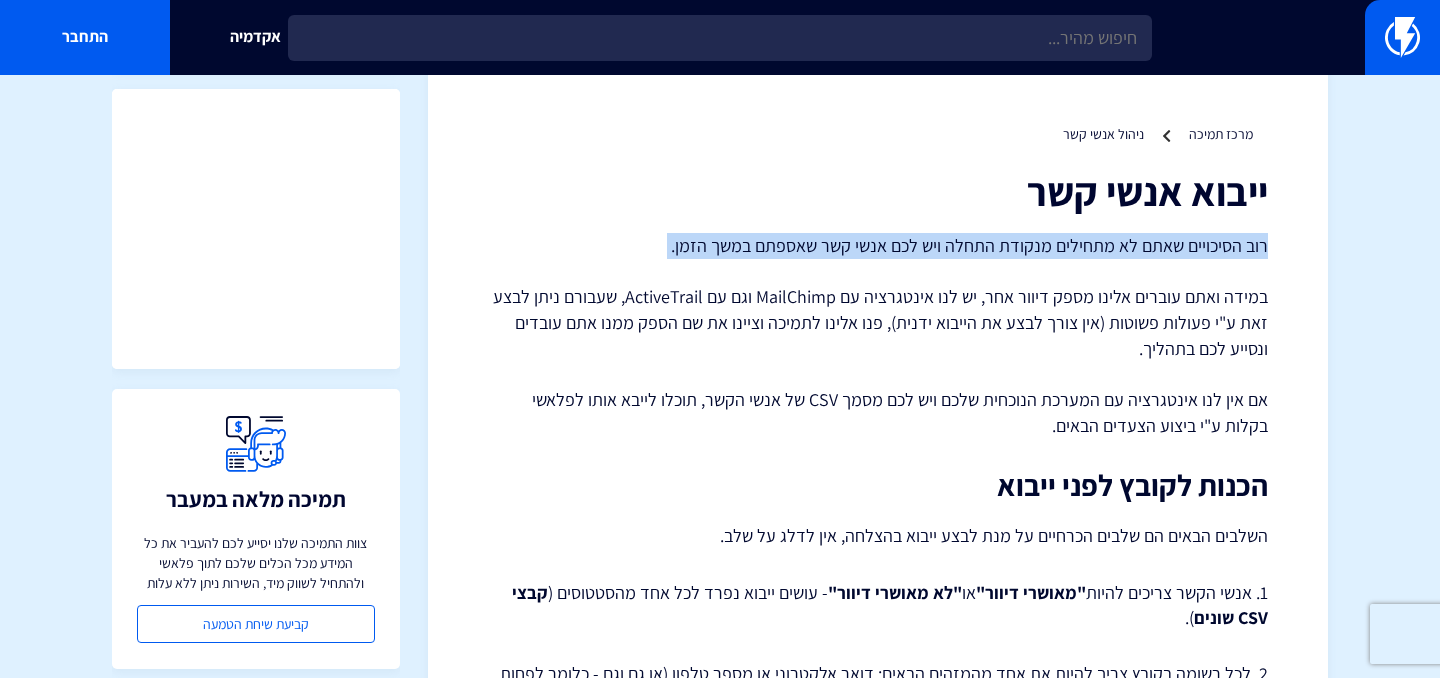 click on "רוב הסיכויים שאתם לא מתחילים מנקודת התחלה ויש לכם אנשי קשר שאספתם במשך הזמן. במידה ואתם עוברים אלינו מספק דיוור אחר, יש לנו אינטגרציה עם MailChimp וגם עם ActiveTrail, שעבורם ניתן לבצע זאת ע"י פעולות פשוטות (אין צורך לבצע את הייבוא ידנית), פנו אלינו לתמיכה וציינו את שם הספק ממנו אתם עובדים ונסייע לכם בתהליך. אם אין לנו אינטגרציה עם המערכת הנוכחית שלכם ויש לכם מסמך CSV של אנשי הקשר, תוכלו לייבא אותו לפלאשי בקלות ע"י ביצוע הצעדים הבאים." at bounding box center (878, 336) 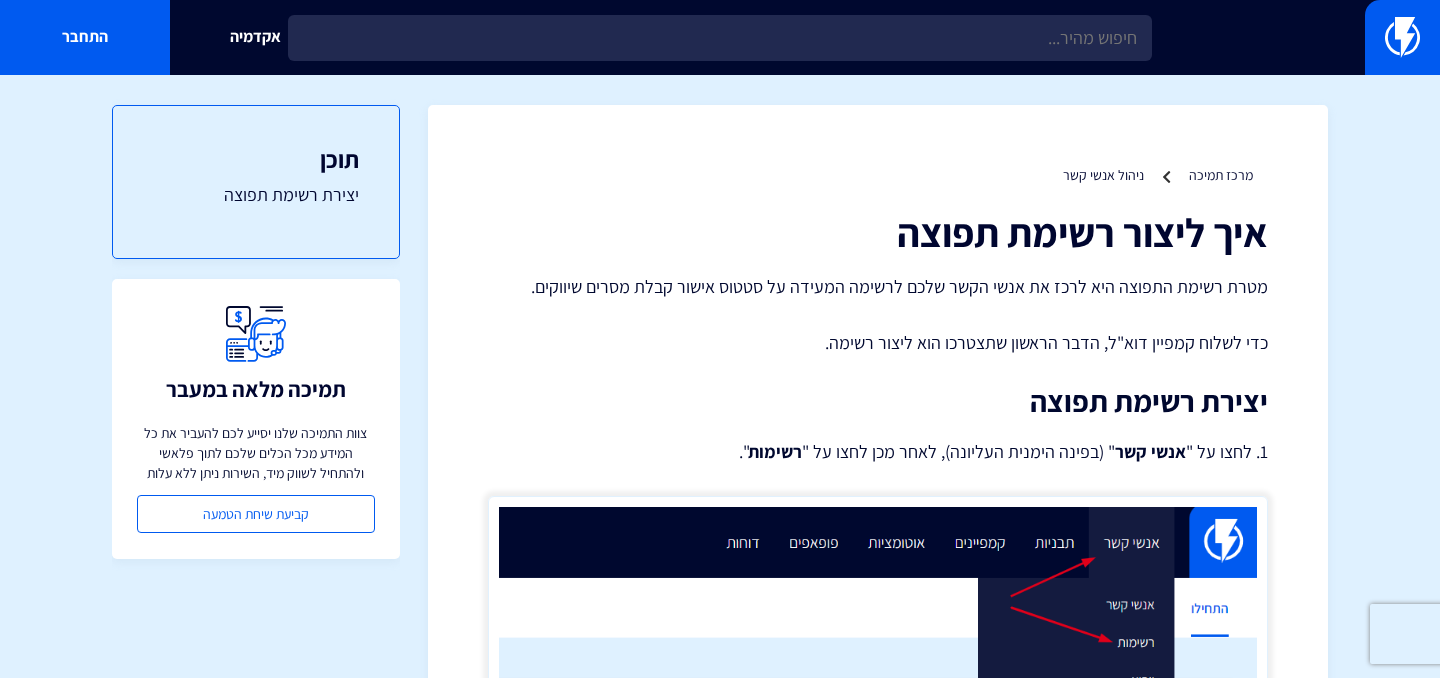 scroll, scrollTop: 1584, scrollLeft: 0, axis: vertical 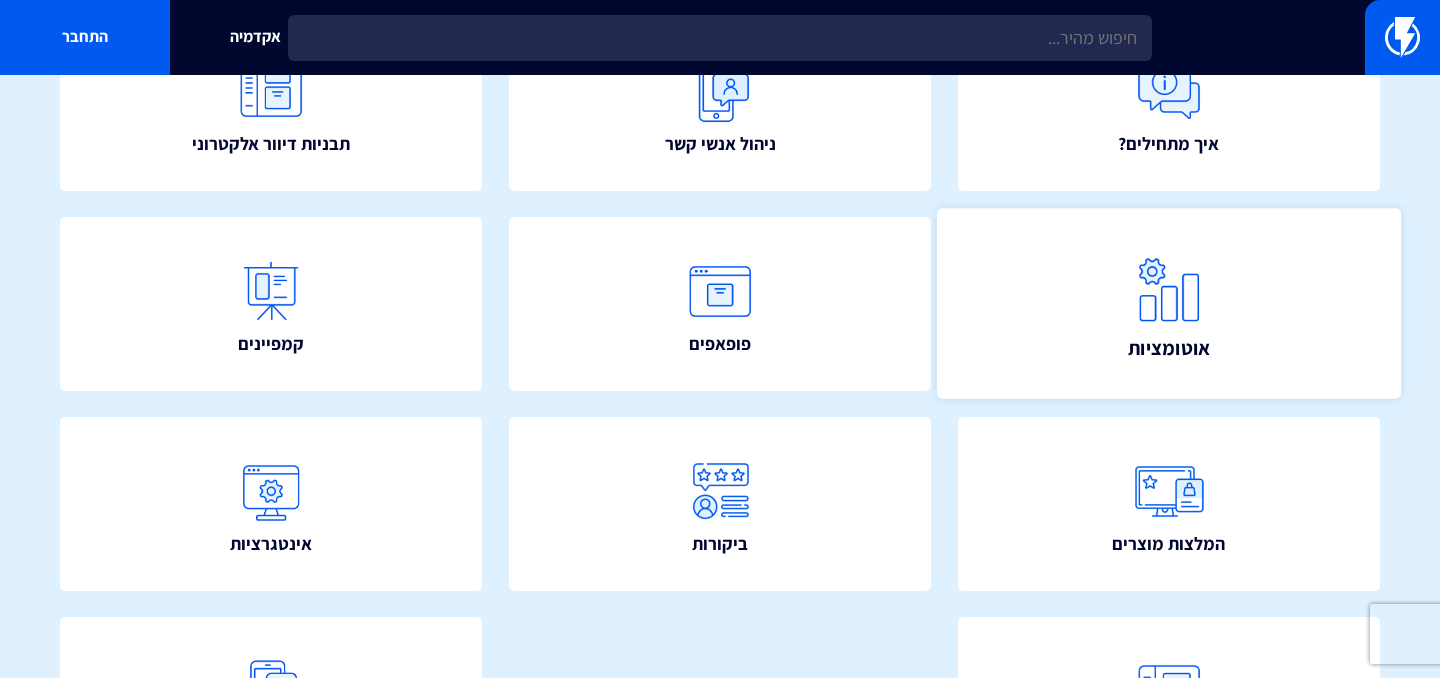 click on "אוטומציות" at bounding box center [1168, 304] 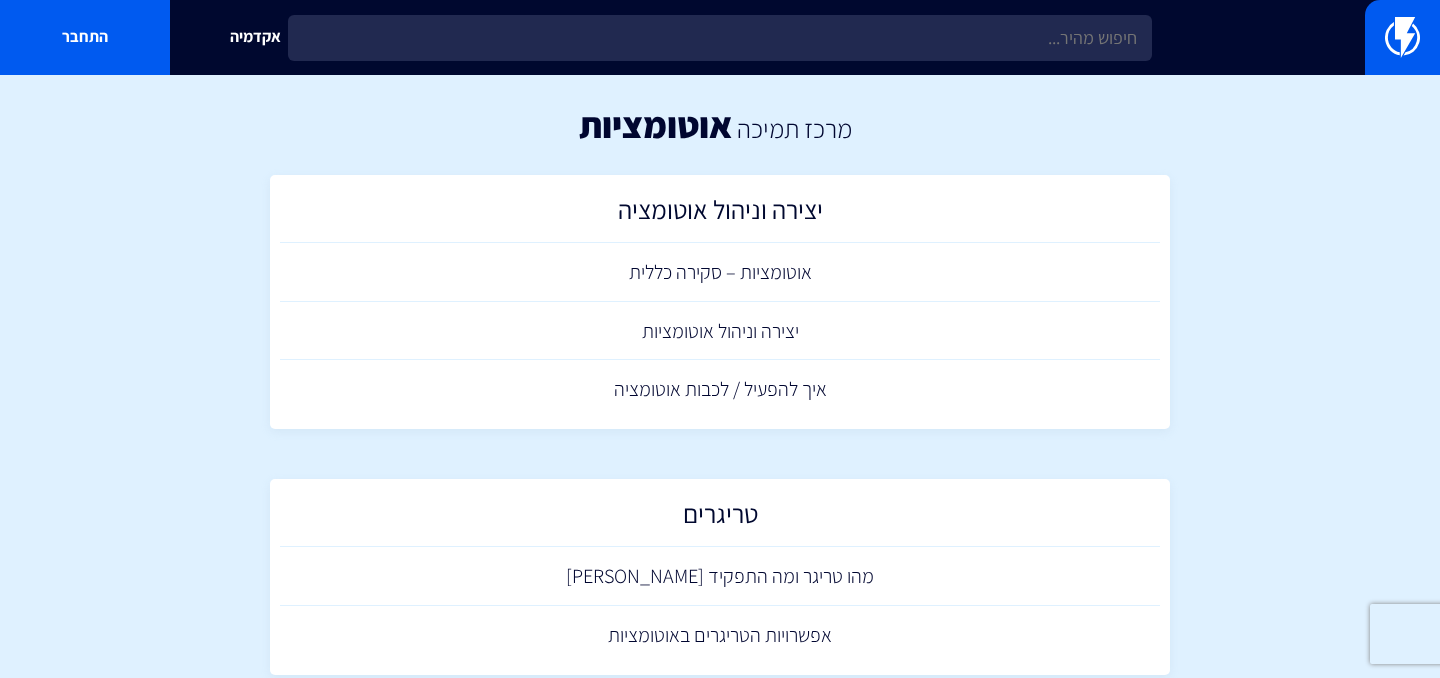 scroll, scrollTop: 0, scrollLeft: 0, axis: both 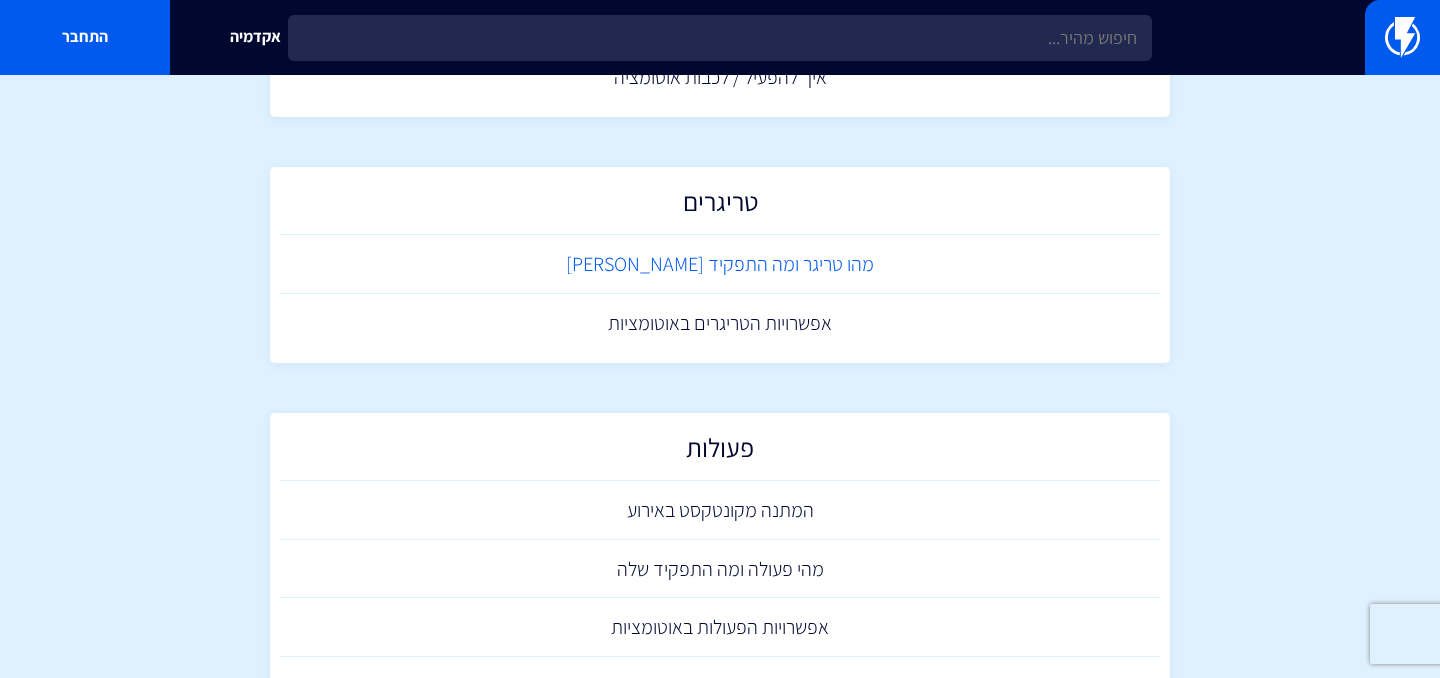 click on "מהו טריגר ומה התפקיד [PERSON_NAME]" at bounding box center [720, 264] 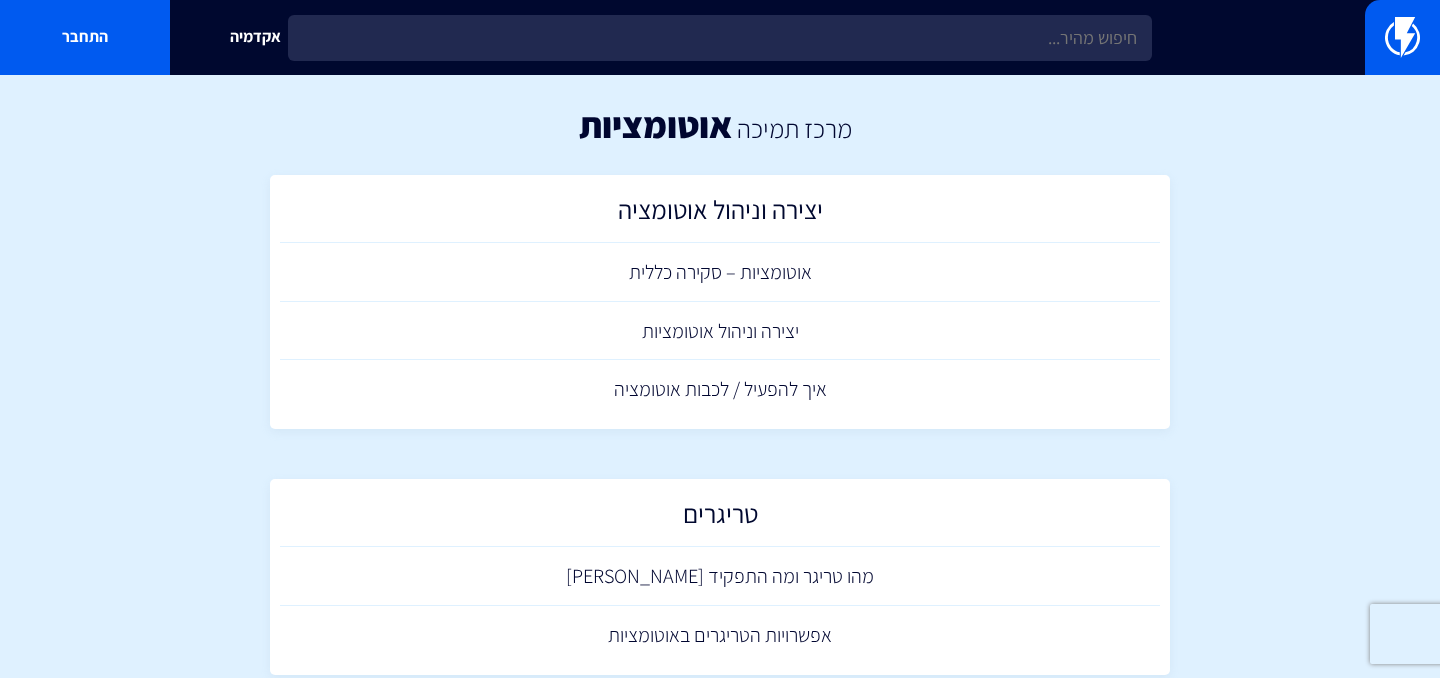 scroll, scrollTop: 312, scrollLeft: 0, axis: vertical 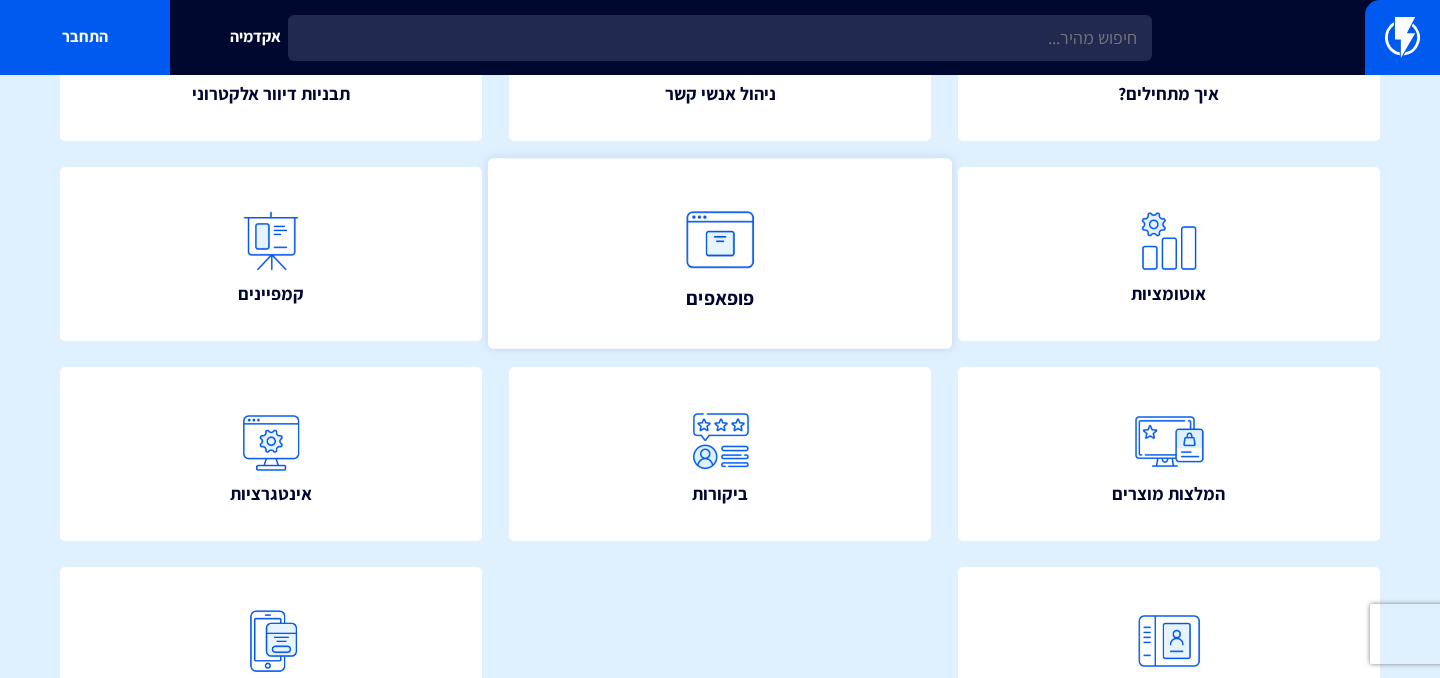 click at bounding box center (720, 240) 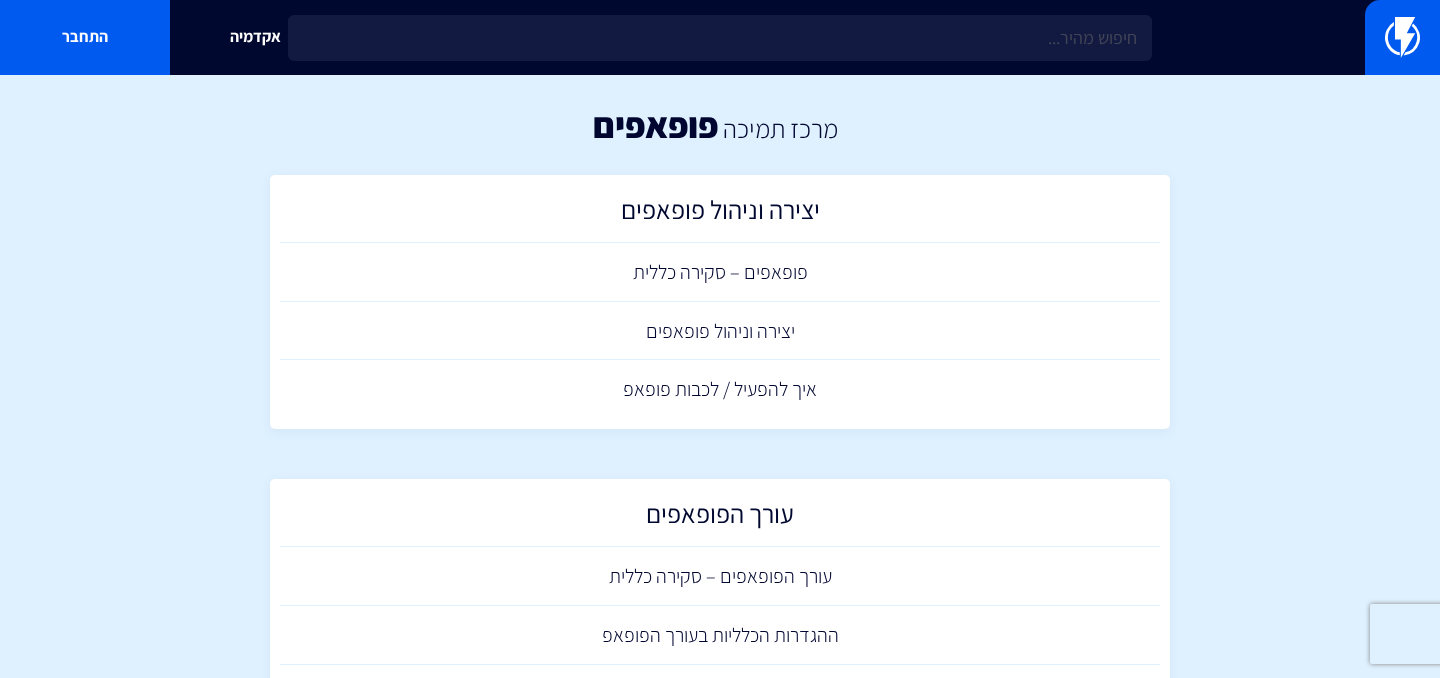 scroll, scrollTop: 0, scrollLeft: 0, axis: both 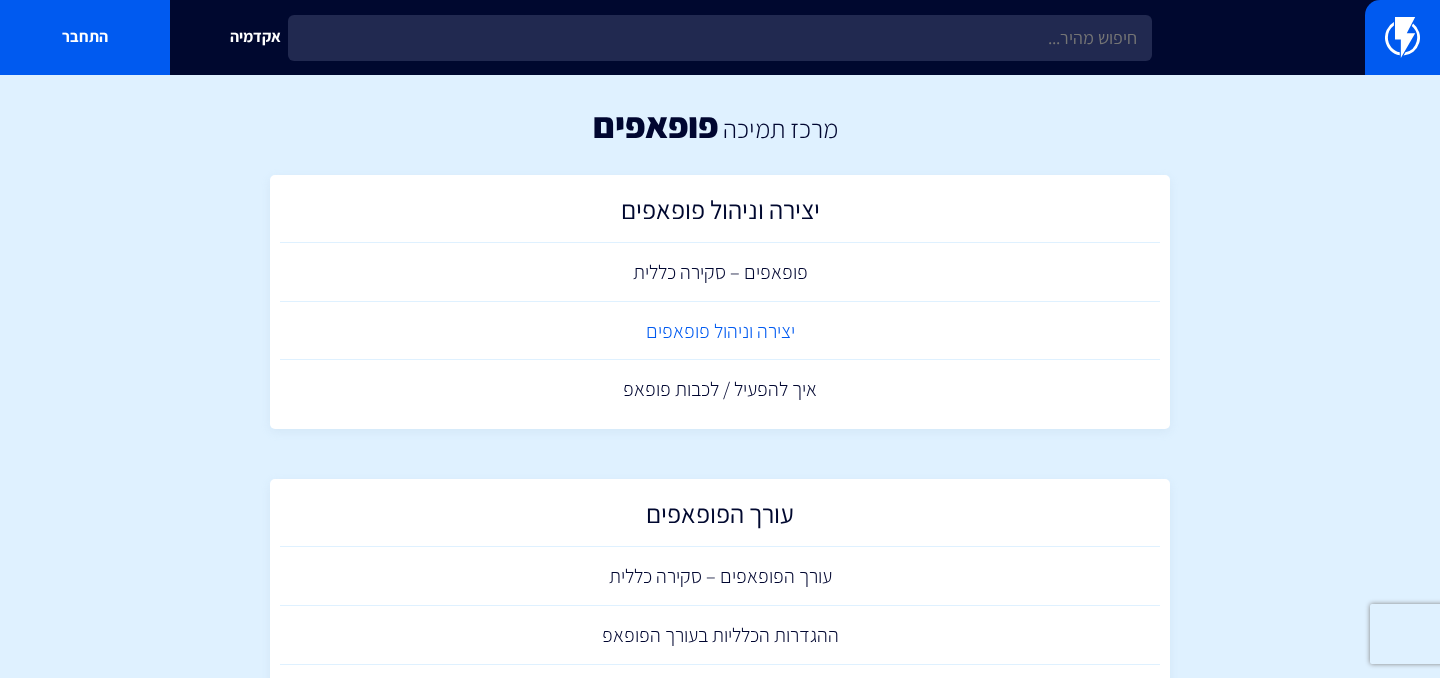 click on "יצירה וניהול פופאפים" at bounding box center (720, 331) 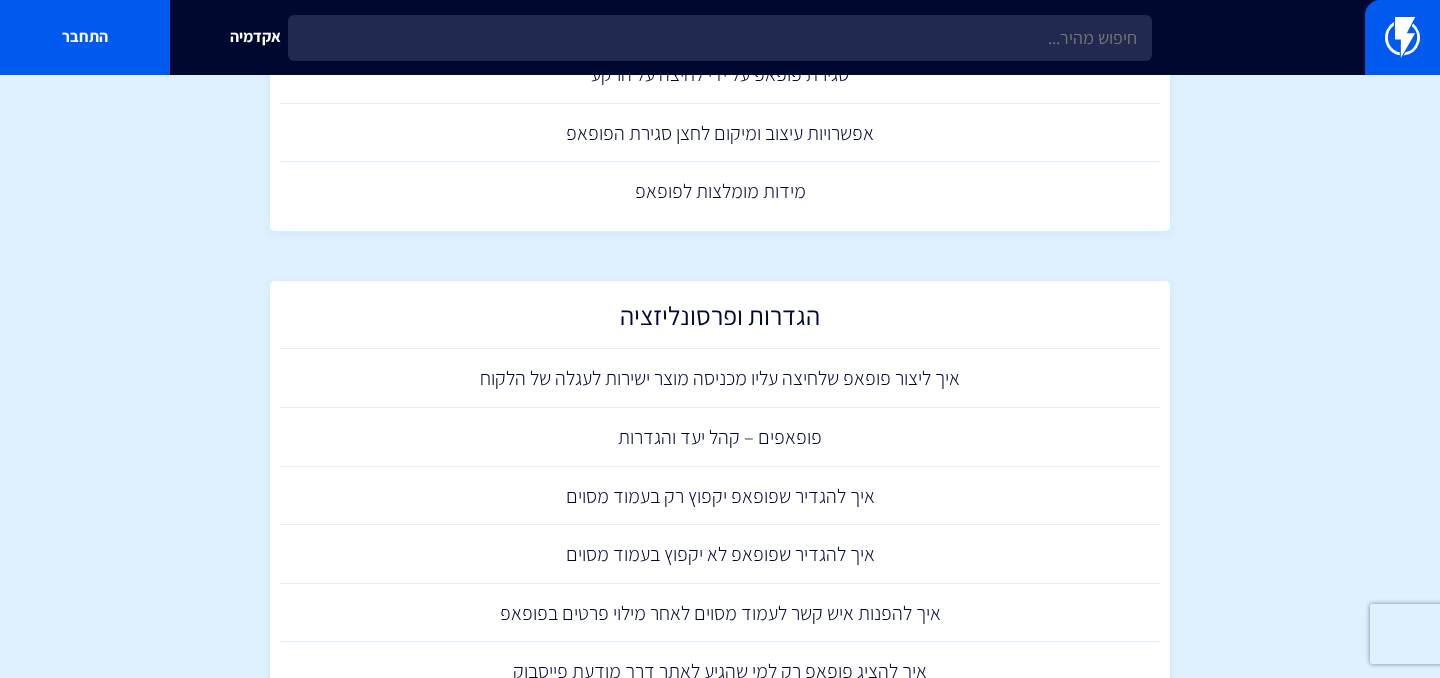 scroll, scrollTop: 1096, scrollLeft: 0, axis: vertical 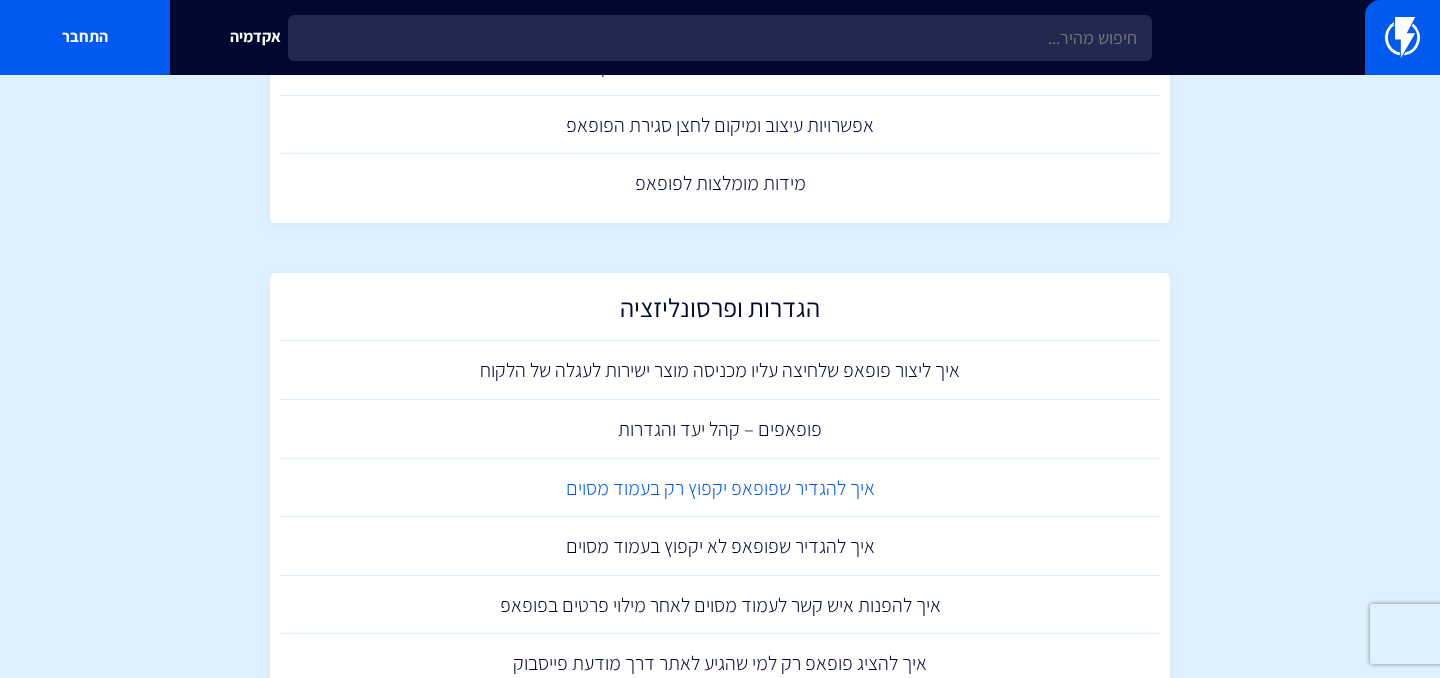 click on "איך להגדיר שפופאפ יקפוץ רק בעמוד מסוים" at bounding box center (720, 488) 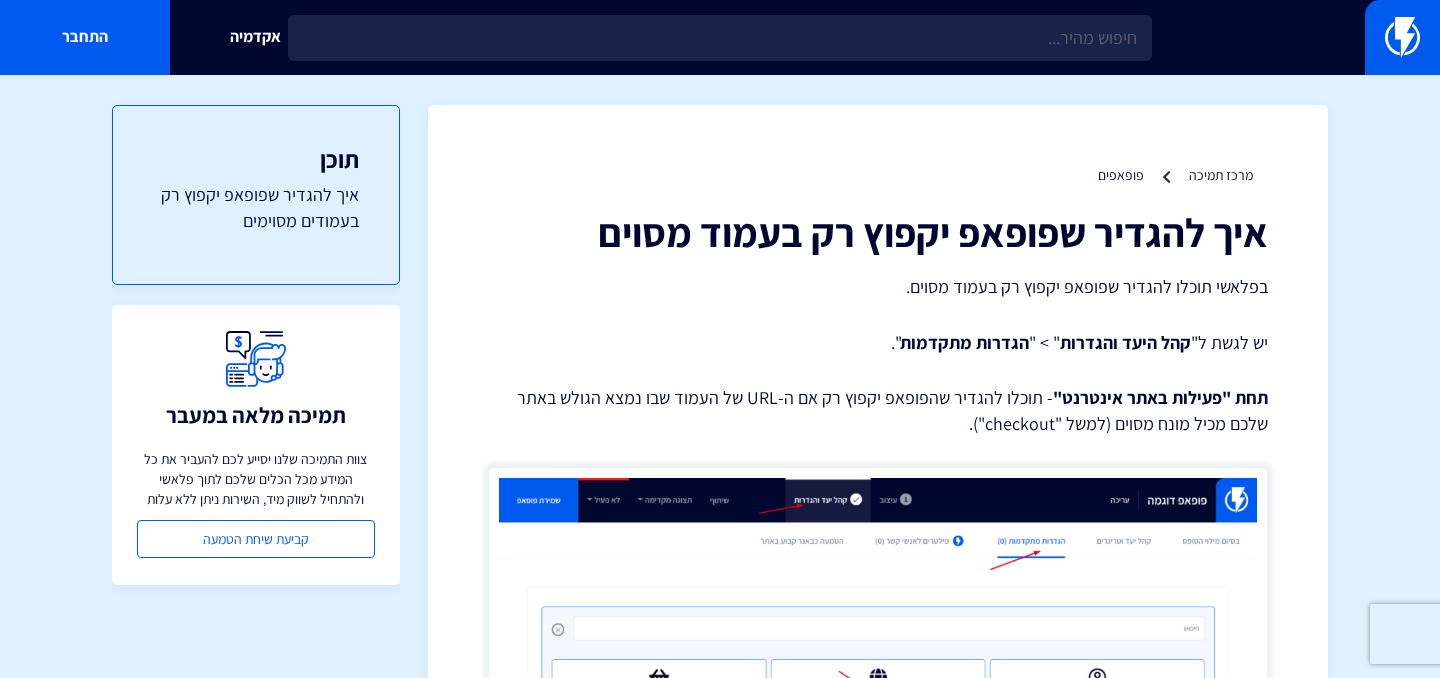 scroll, scrollTop: 0, scrollLeft: 0, axis: both 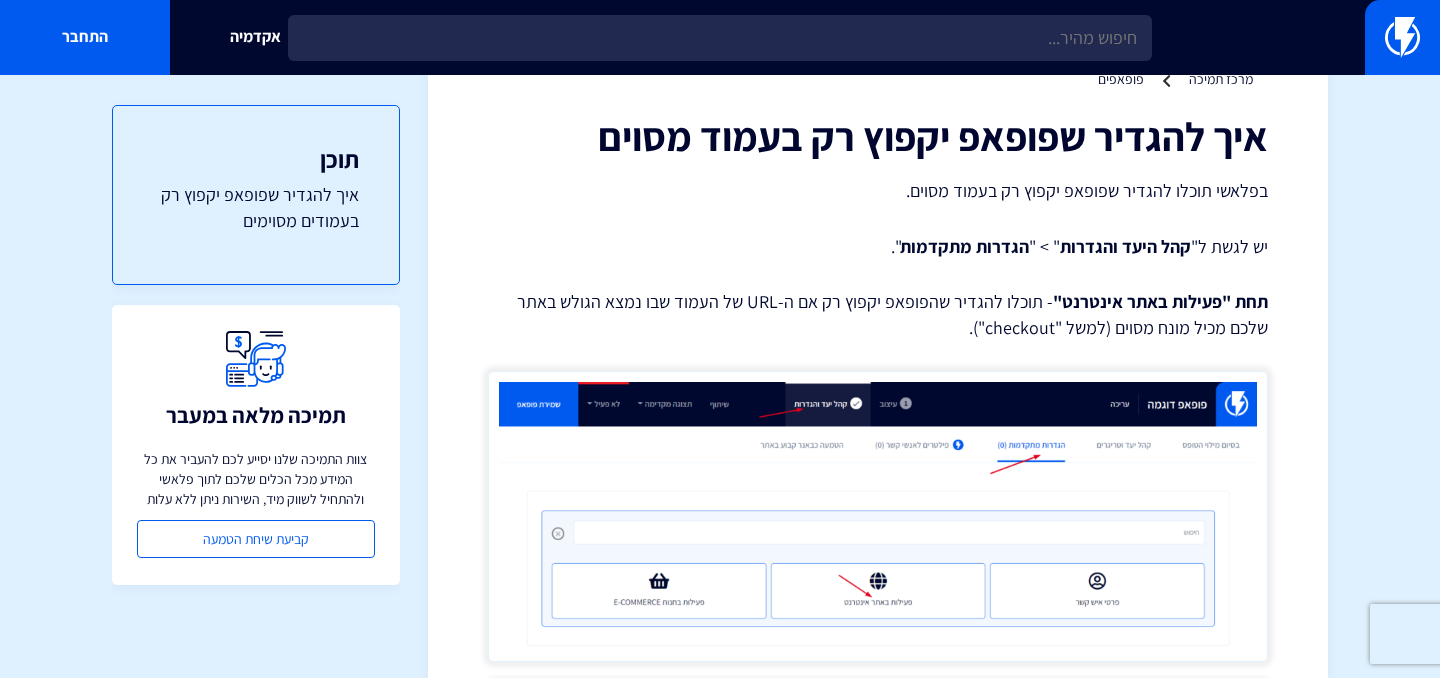click on "איך להגדיר שפופאפ יקפוץ רק בעמוד מסוים
בפלאשי תוכלו להגדיר שפופאפ יקפוץ רק בעמוד מסוים.
יש לגשת ל" קהל היעד והגדרות " > " הגדרות מתקדמות ".
תחת "פעילות באתר אינטרנט" - תוכלו להגדיר שהפופאפ יקפוץ רק אם ה-URL של העמוד שבו נמצא הגולש באתר שלכם מכיל מונח מסוים (למשל "checkout").
איך להגדיר שפופאפ יקפוץ רק בעמודים מסוימים
במידה ואתם מעוניינים להוסיף מספר עמודים ספציפים [PERSON_NAME] הפופאפ יקפוץ, ניתן ללחוץ על " הוספת פילטר חדש " ובאותו האופן להוסיף את ערכי הURL הנוספים.
[PERSON_NAME] שתצטרכו לבחור " מצא לפחות פילטר אחד או " -
בעברית" at bounding box center [878, 1071] 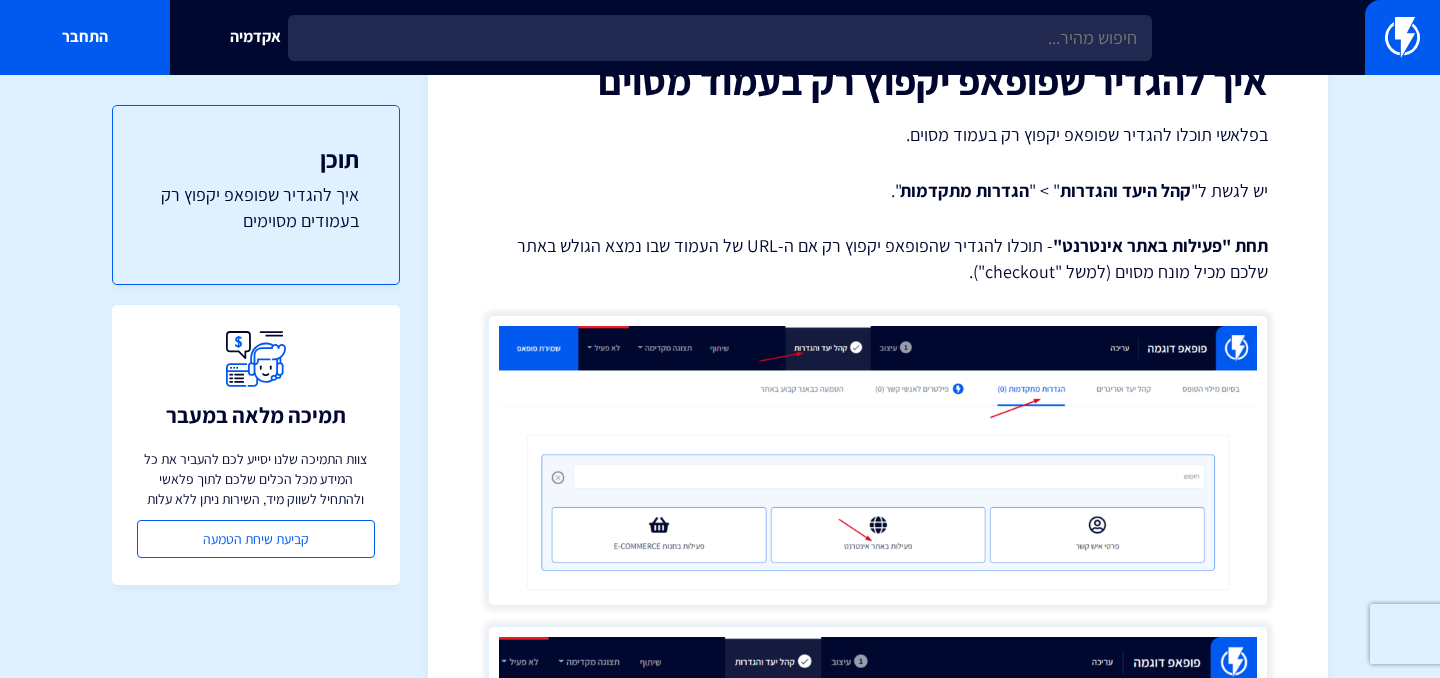 scroll, scrollTop: 154, scrollLeft: 0, axis: vertical 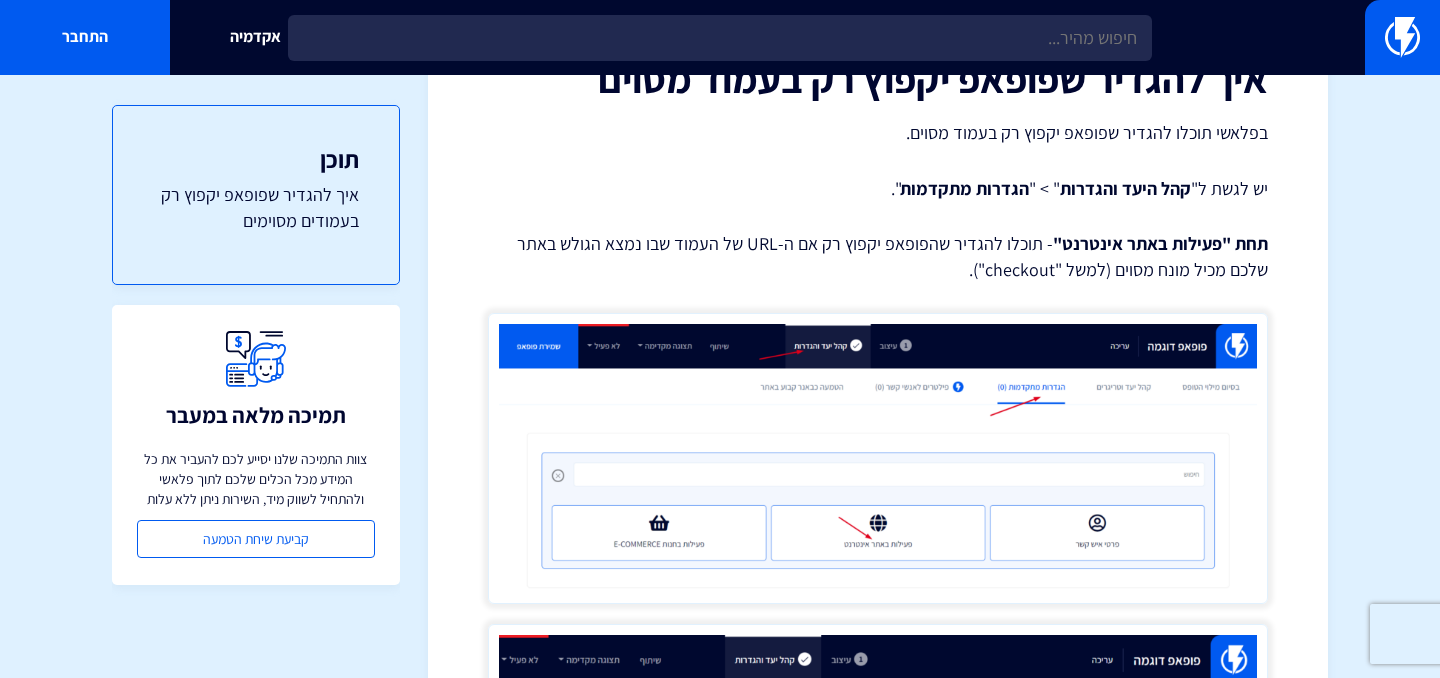 click on "תחת "פעילות באתר אינטרנט" - תוכלו להגדיר שהפופאפ יקפוץ רק אם ה-URL של העמוד שבו נמצא הגולש באתר שלכם מכיל מונח מסוים (למשל "checkout")." at bounding box center [878, 256] 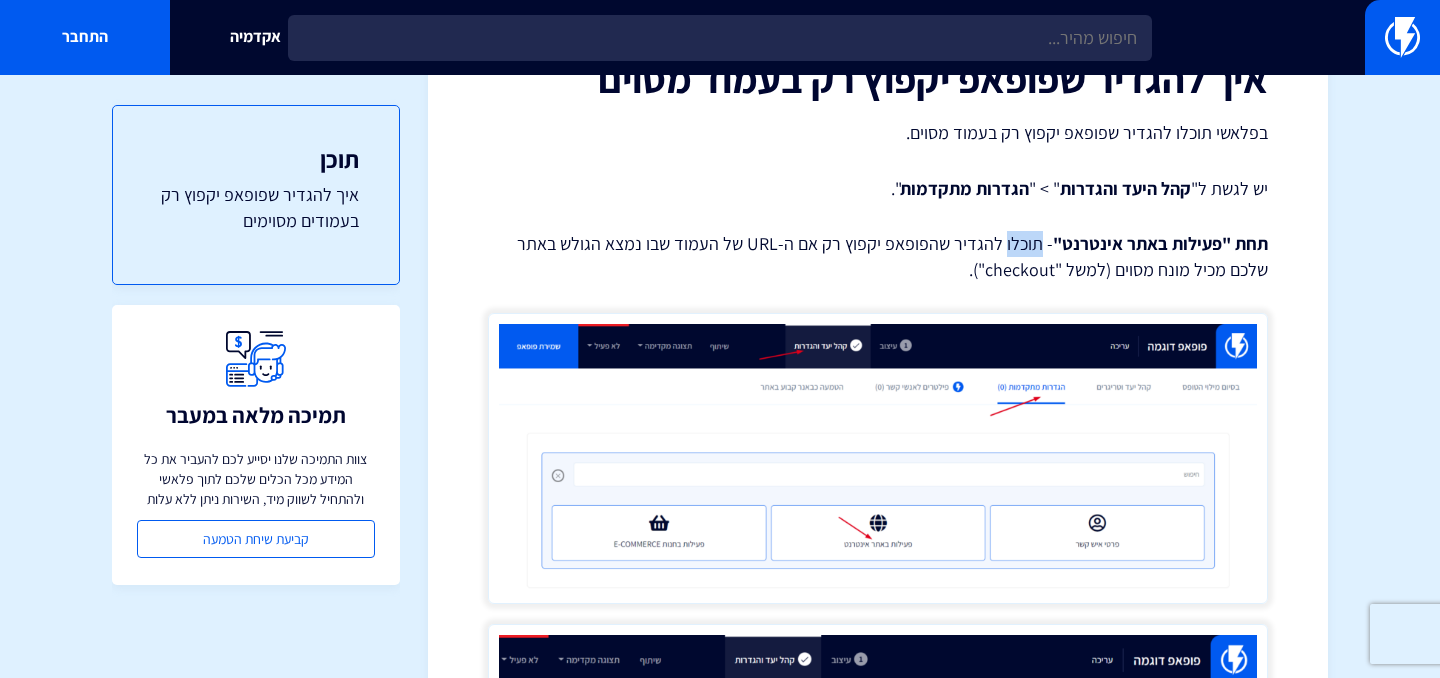 click on "תחת "פעילות באתר אינטרנט" - תוכלו להגדיר שהפופאפ יקפוץ רק אם ה-URL של העמוד שבו נמצא הגולש באתר שלכם מכיל מונח מסוים (למשל "checkout")." at bounding box center (878, 256) 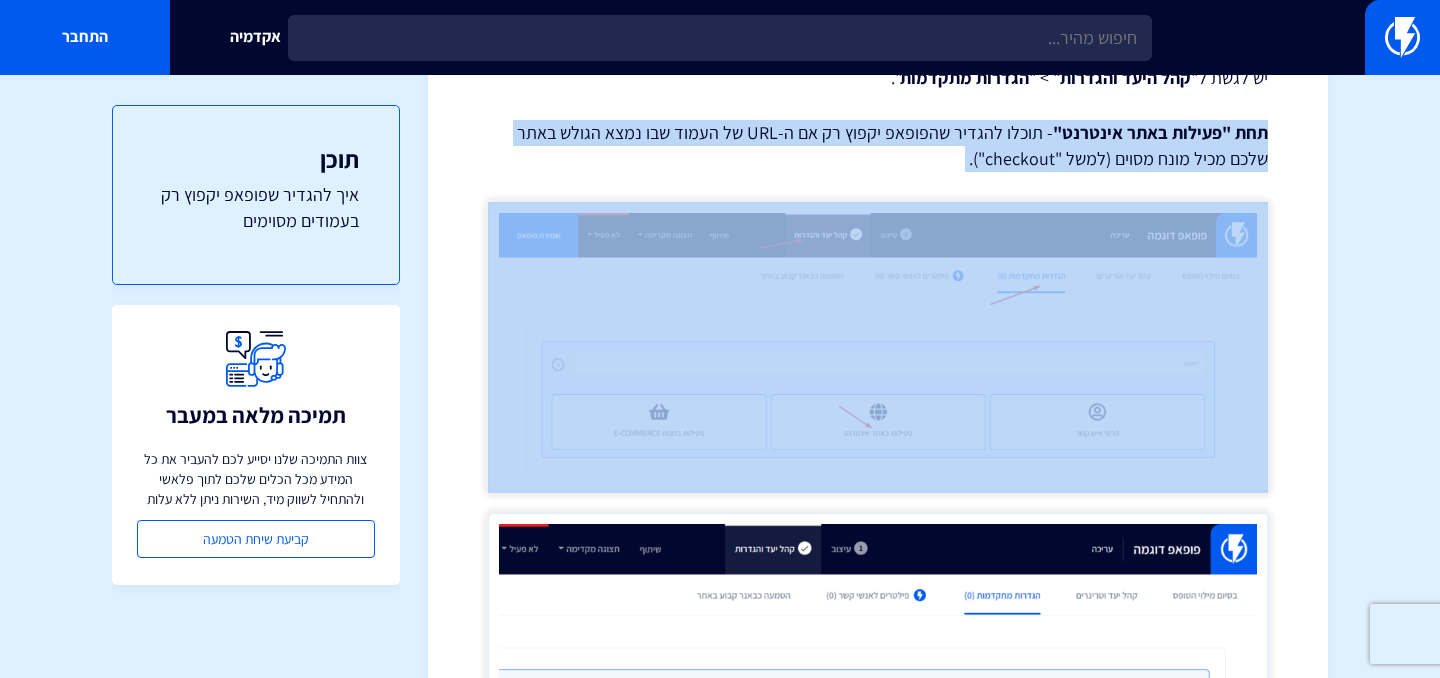scroll, scrollTop: 0, scrollLeft: 0, axis: both 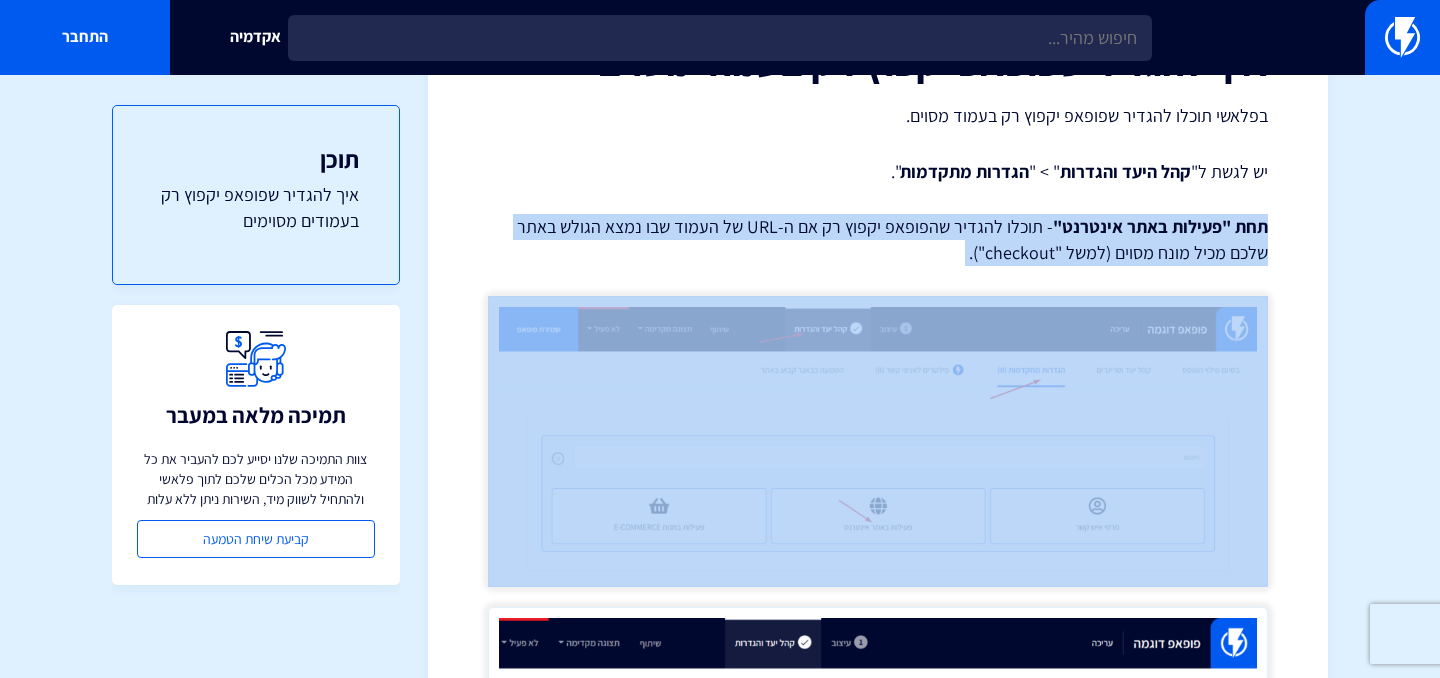 click on "איך להגדיר שפופאפ יקפוץ רק בעמוד מסוים
בפלאשי תוכלו להגדיר שפופאפ יקפוץ רק בעמוד מסוים.
יש לגשת ל" קהל היעד והגדרות " > " הגדרות מתקדמות ".
תחת "פעילות באתר אינטרנט" - תוכלו להגדיר שהפופאפ יקפוץ רק אם ה-URL של העמוד שבו נמצא הגולש באתר שלכם מכיל מונח מסוים (למשל "checkout").
איך להגדיר שפופאפ יקפוץ רק בעמודים מסוימים
במידה ואתם מעוניינים להוסיף מספר עמודים ספציפים שבהם הפופאפ יקפוץ, ניתן ללחוץ על " הוספת פילטר חדש " ובאותו האופן להוסיף את ערכי הURL הנוספים.
שימו לב שתצטרכו לבחור " מצא לפחות פילטר אחד או " -
בעברית" at bounding box center (878, 996) 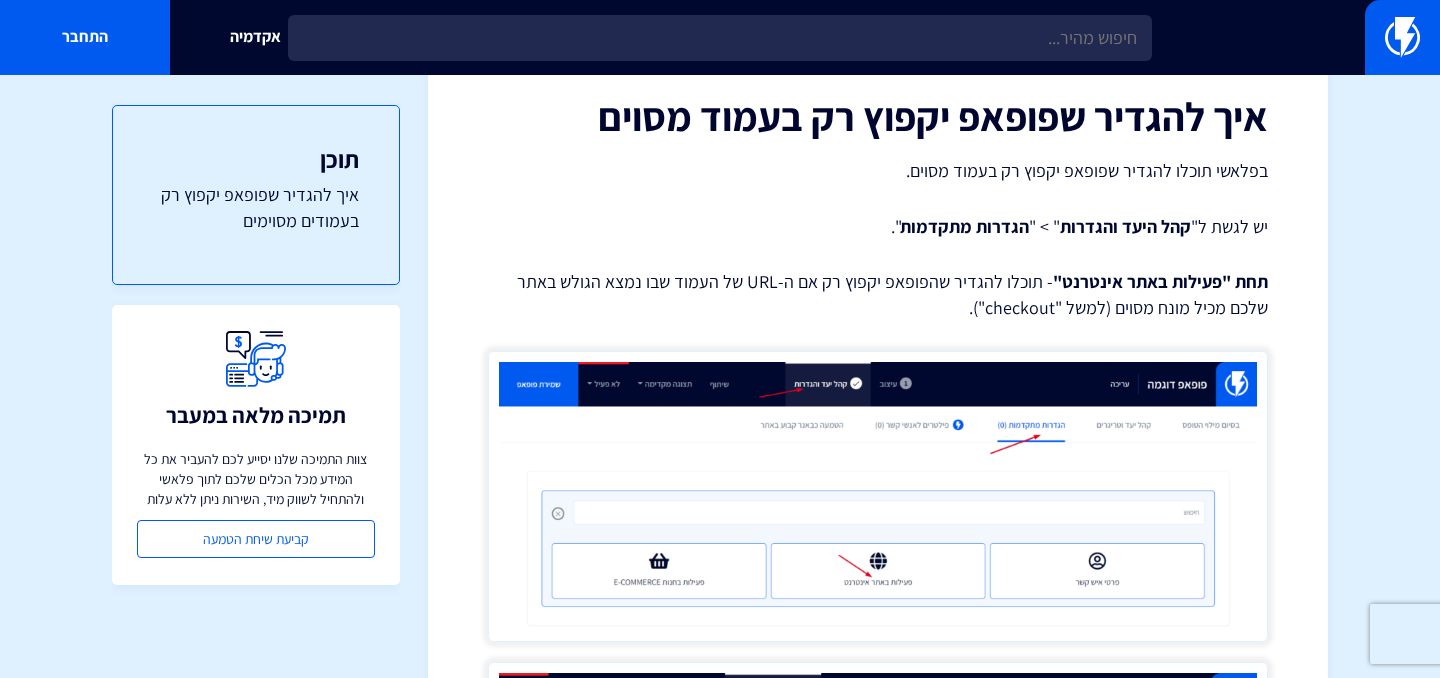 scroll, scrollTop: 113, scrollLeft: 0, axis: vertical 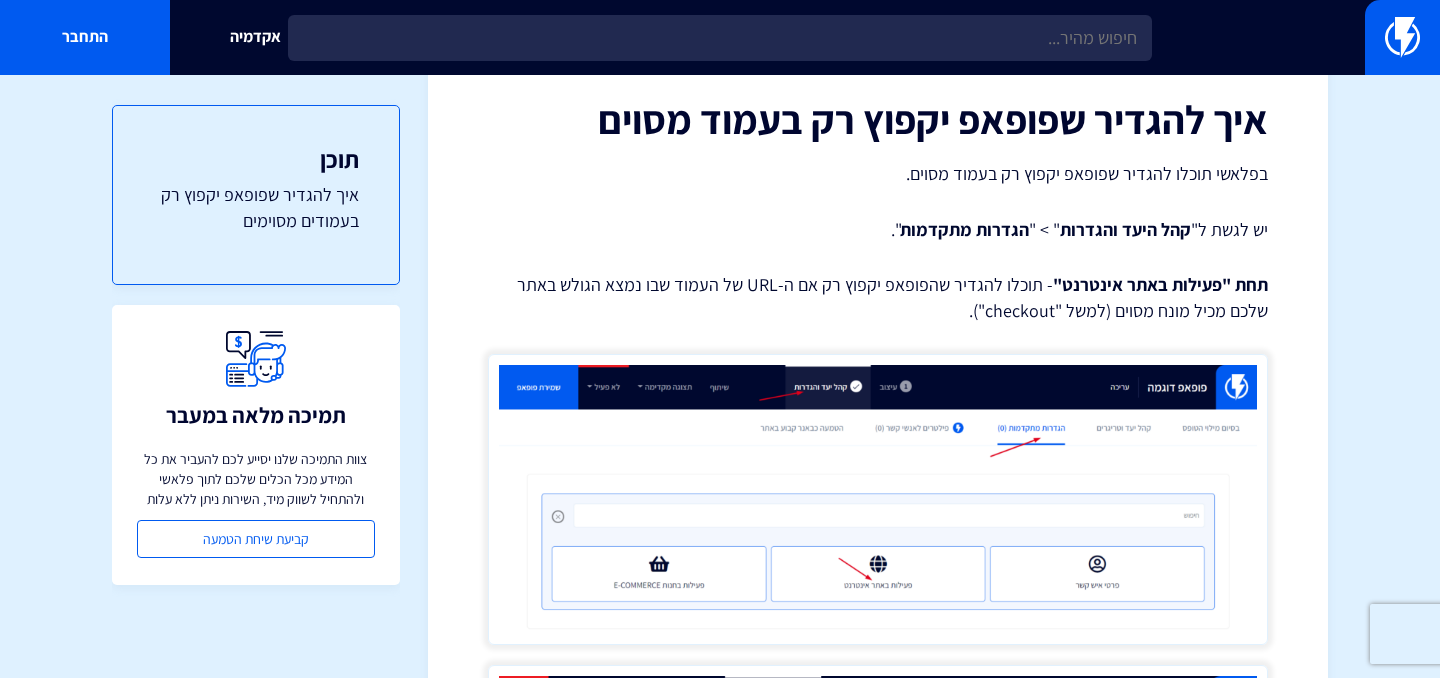 click on "איך להגדיר שפופאפ יקפוץ רק בעמוד מסוים
בפלאשי תוכלו להגדיר שפופאפ יקפוץ רק בעמוד מסוים.
יש לגשת ל" קהל היעד והגדרות " > " הגדרות מתקדמות ".
תחת "פעילות באתר אינטרנט" - תוכלו להגדיר שהפופאפ יקפוץ רק אם ה-URL של העמוד שבו נמצא הגולש באתר שלכם מכיל מונח מסוים (למשל "checkout").
איך להגדיר שפופאפ יקפוץ רק בעמודים מסוימים
במידה ואתם מעוניינים להוסיף מספר עמודים ספציפים שבהם הפופאפ יקפוץ, ניתן ללחוץ על " הוספת פילטר חדש " ובאותו האופן להוסיף את ערכי הURL הנוספים.
שימו לב שתצטרכו לבחור " מצא לפחות פילטר אחד או " -
בעברית" at bounding box center (878, 1054) 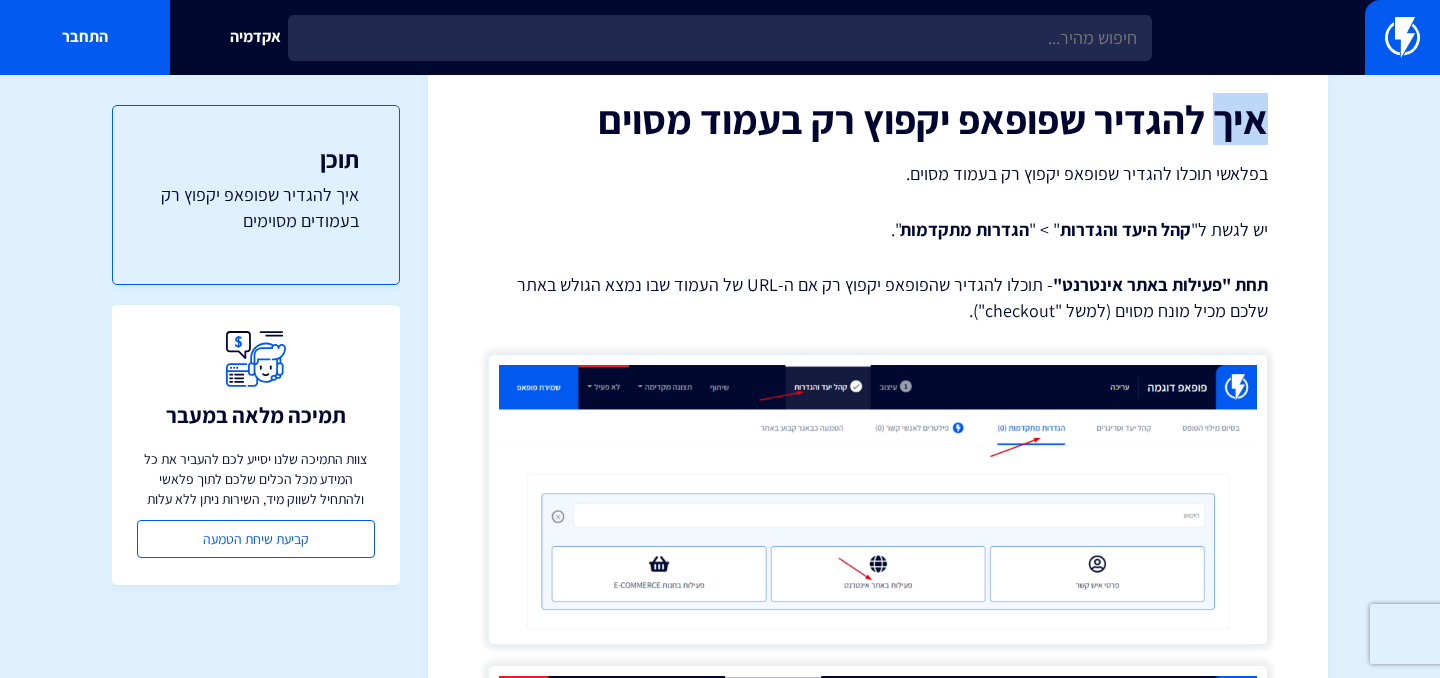 click on "איך להגדיר שפופאפ יקפוץ רק בעמוד מסוים" at bounding box center [878, 119] 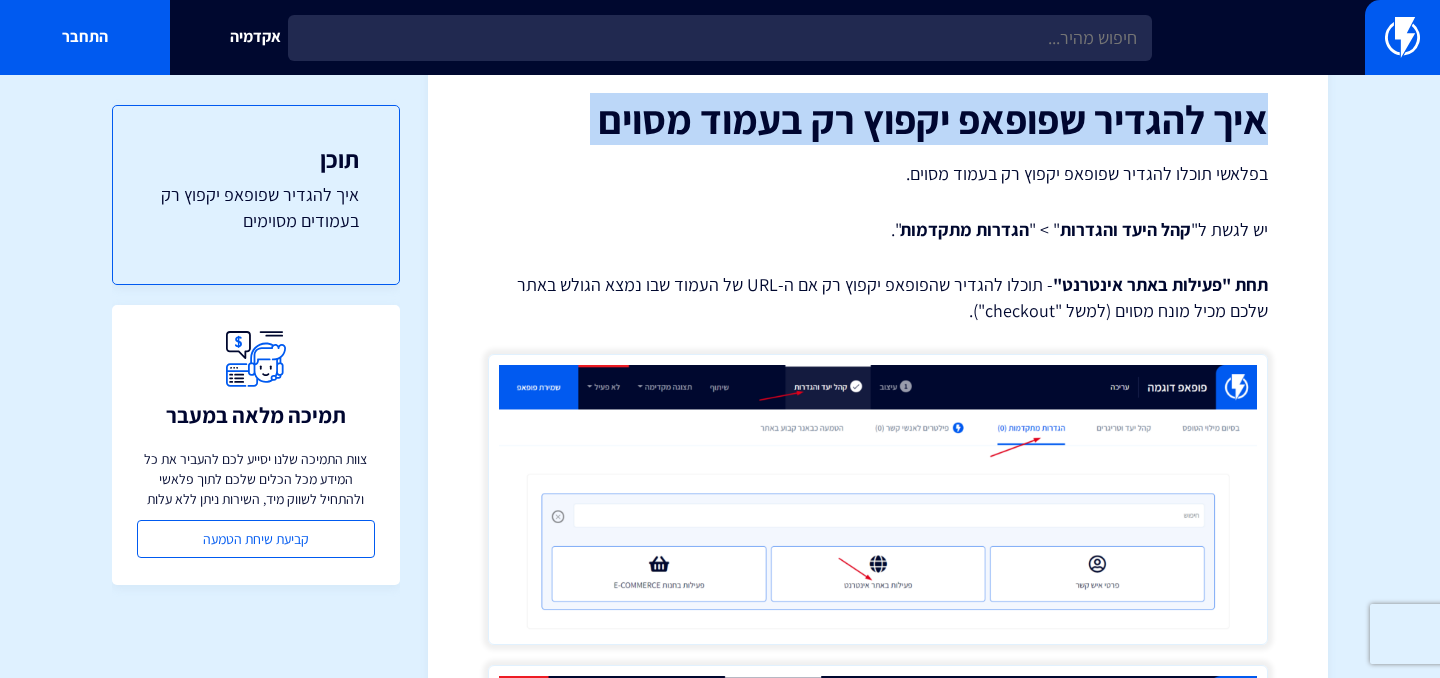 click on "איך להגדיר שפופאפ יקפוץ רק בעמוד מסוים" at bounding box center [878, 119] 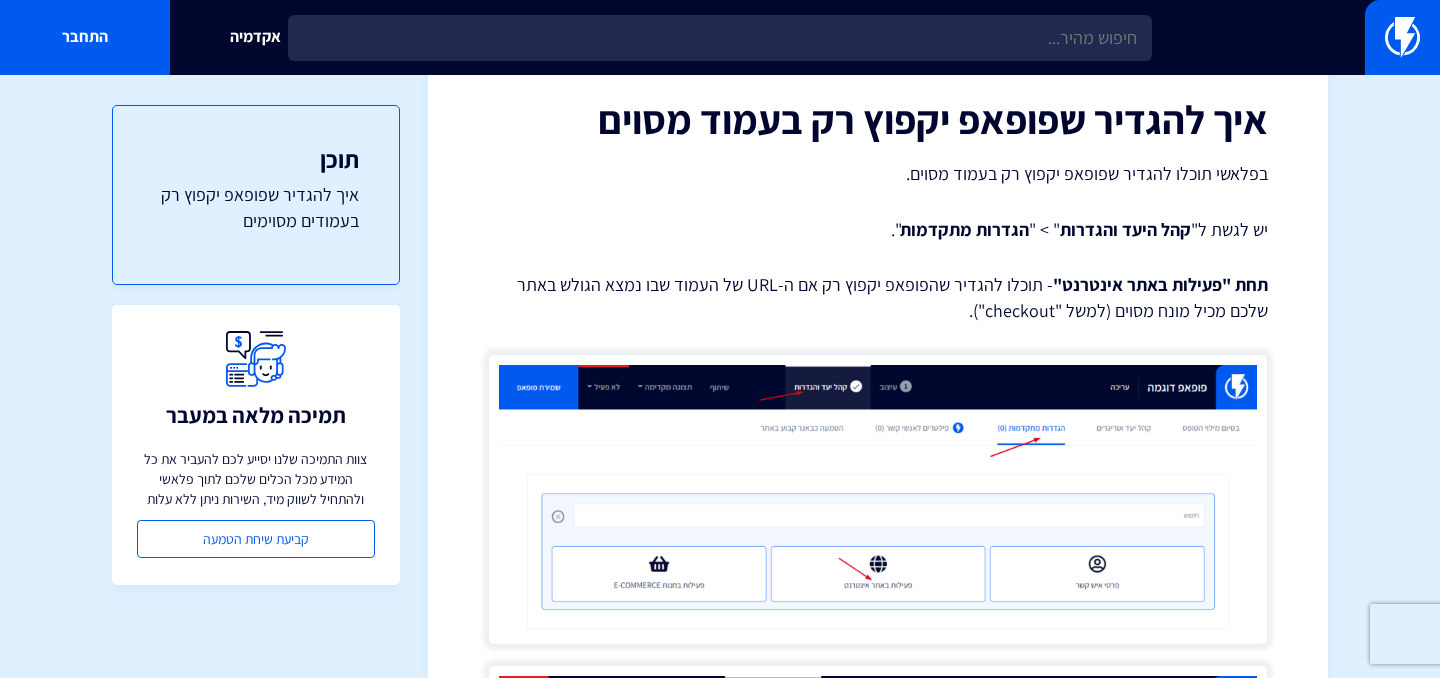 click on "בפלאשי תוכלו להגדיר שפופאפ יקפוץ רק בעמוד מסוים." at bounding box center (878, 174) 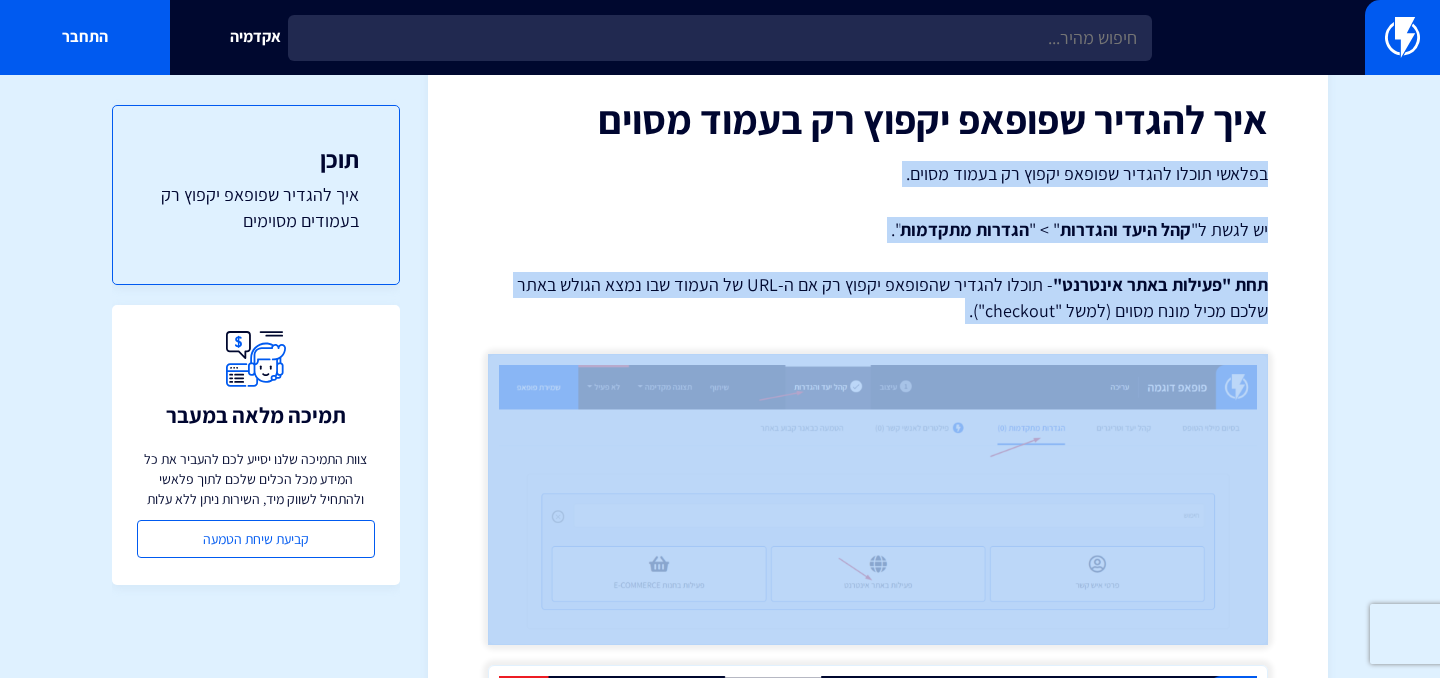 drag, startPoint x: 597, startPoint y: 128, endPoint x: 982, endPoint y: 532, distance: 558.069 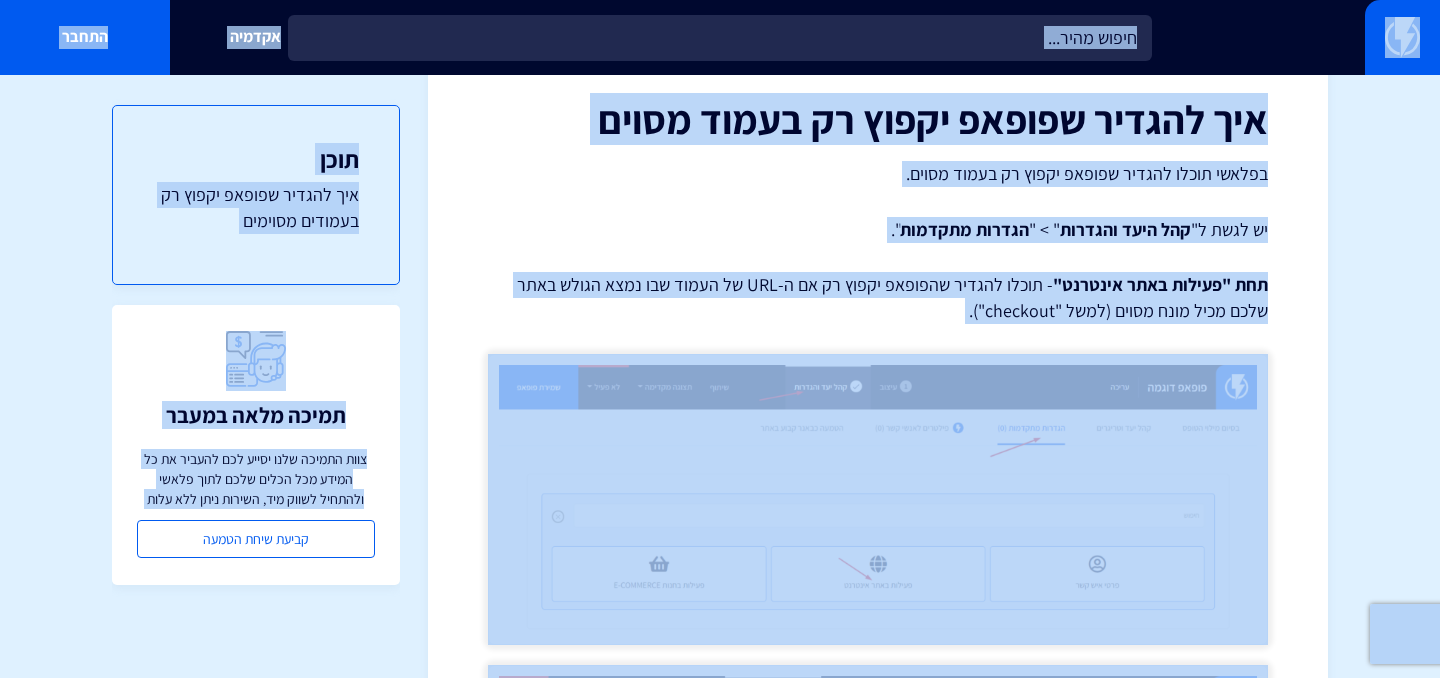 click at bounding box center (878, 499) 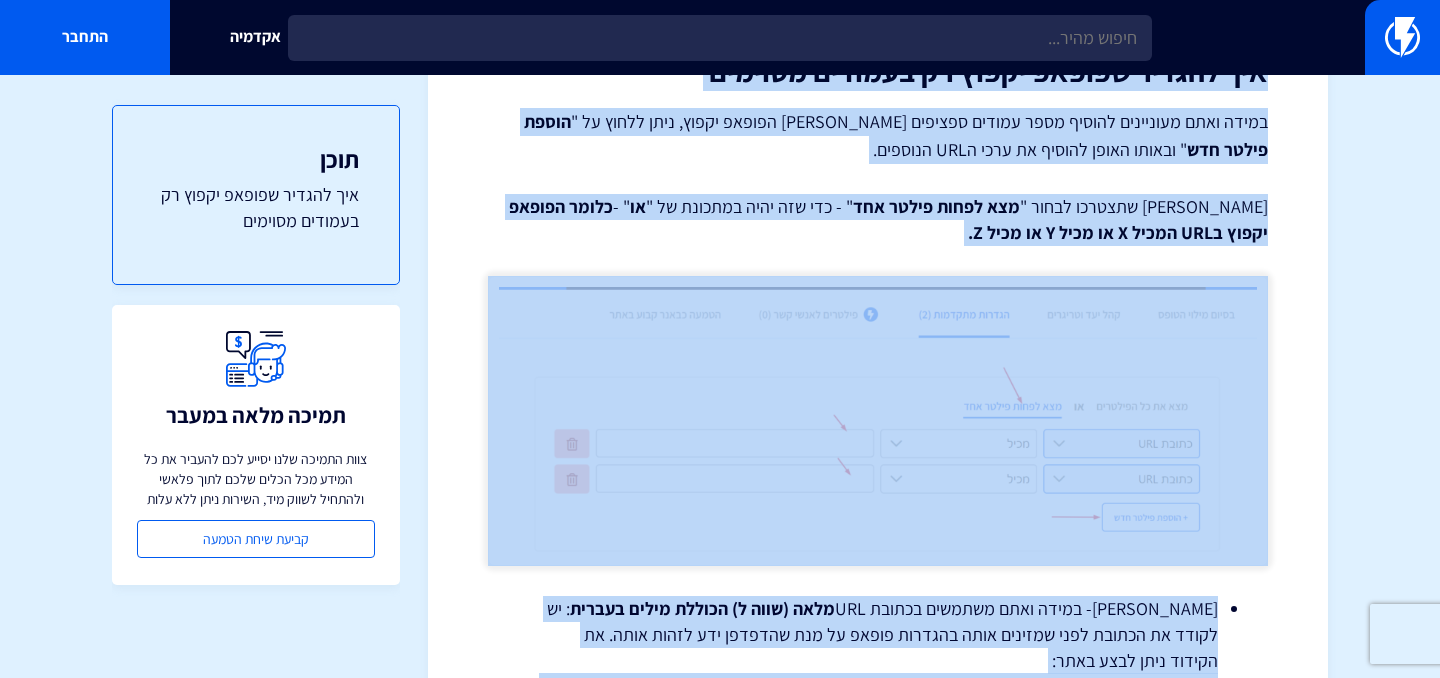 scroll, scrollTop: 1567, scrollLeft: 0, axis: vertical 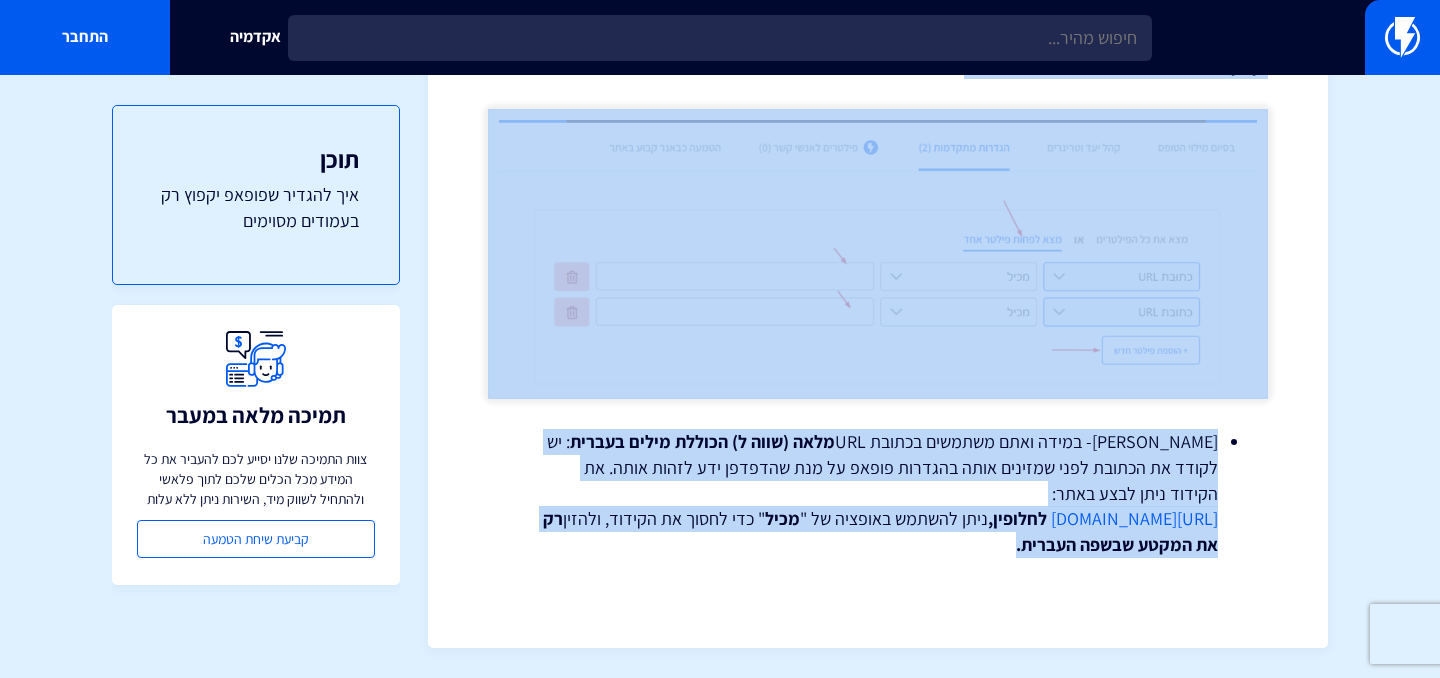 drag, startPoint x: 605, startPoint y: 122, endPoint x: 1096, endPoint y: 707, distance: 763.74475 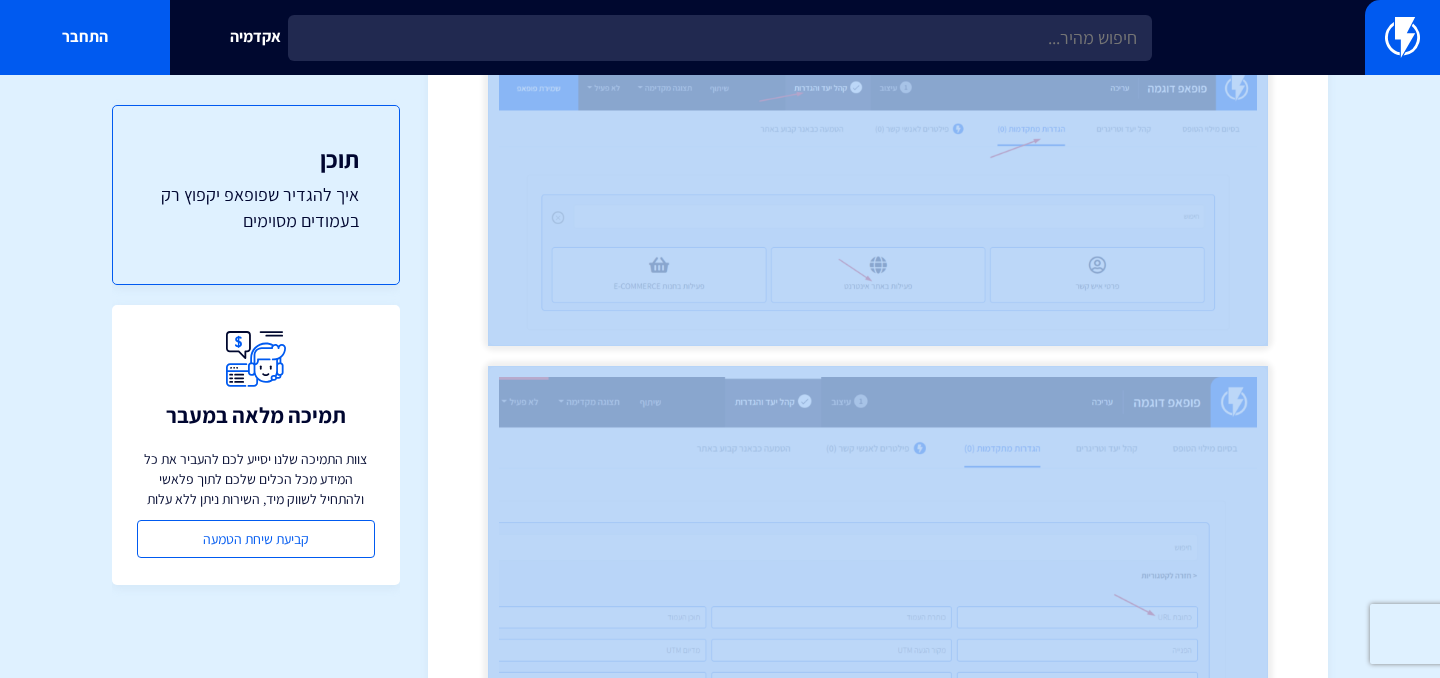 scroll, scrollTop: 0, scrollLeft: 0, axis: both 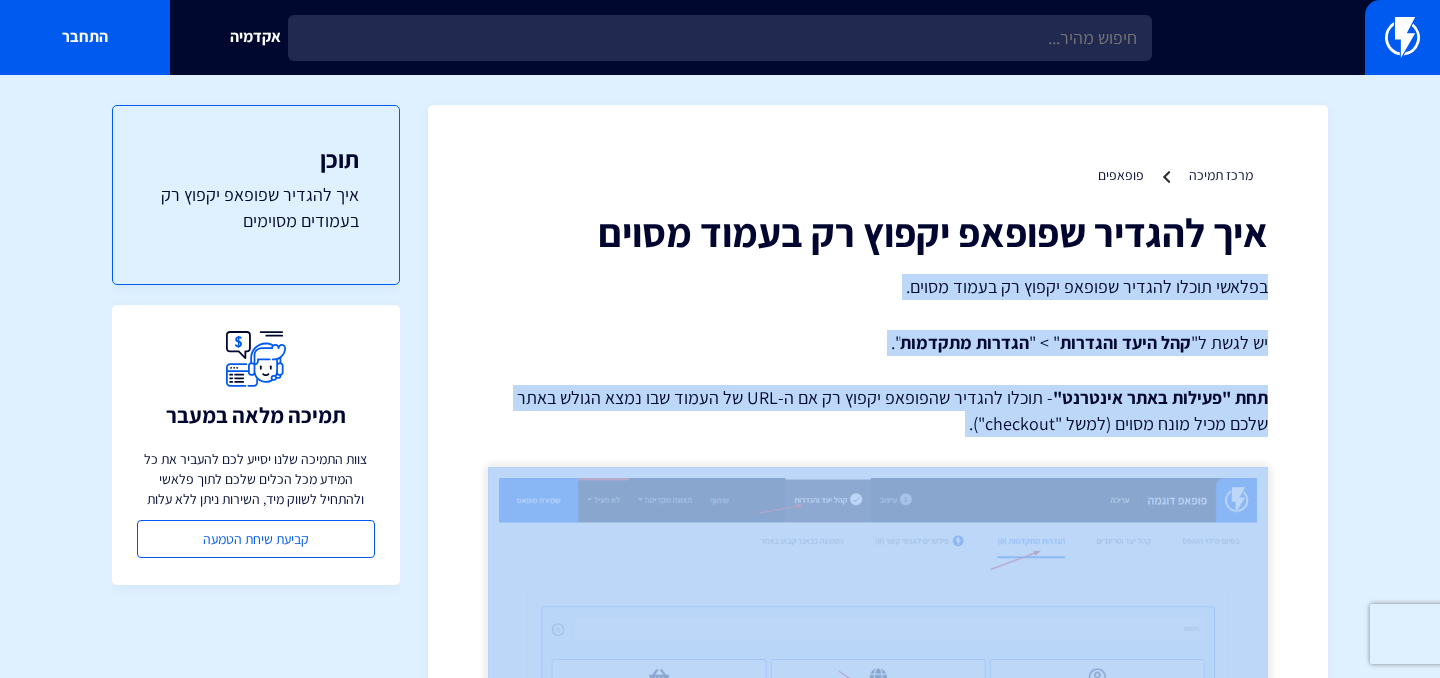 click on "איך להגדיר שפופאפ יקפוץ רק בעמוד מסוים" at bounding box center [878, 232] 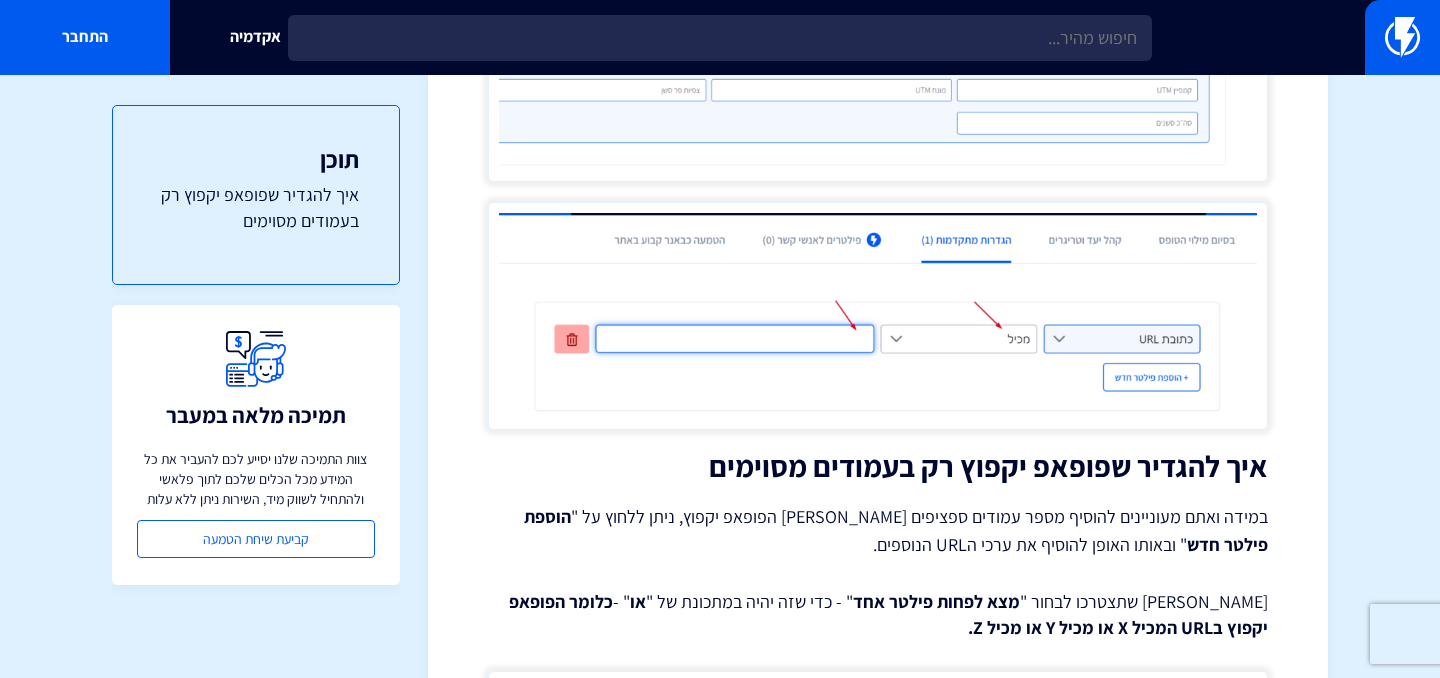 scroll, scrollTop: 1002, scrollLeft: 0, axis: vertical 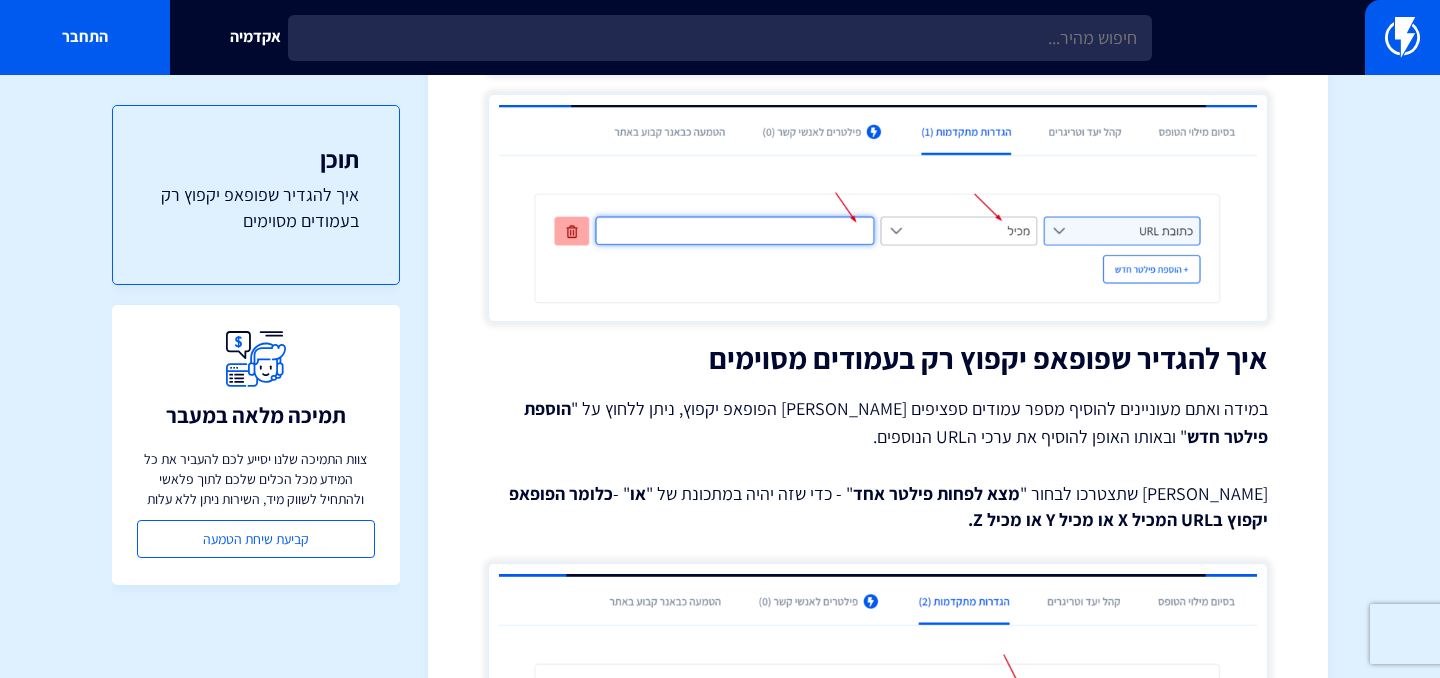 click on "במידה ואתם מעוניינים להוסיף מספר עמודים ספציפים שבהם הפופאפ יקפוץ, ניתן ללחוץ על " הוספת פילטר חדש " ובאותו האופן להוסיף את ערכי הURL הנוספים." at bounding box center [878, 423] 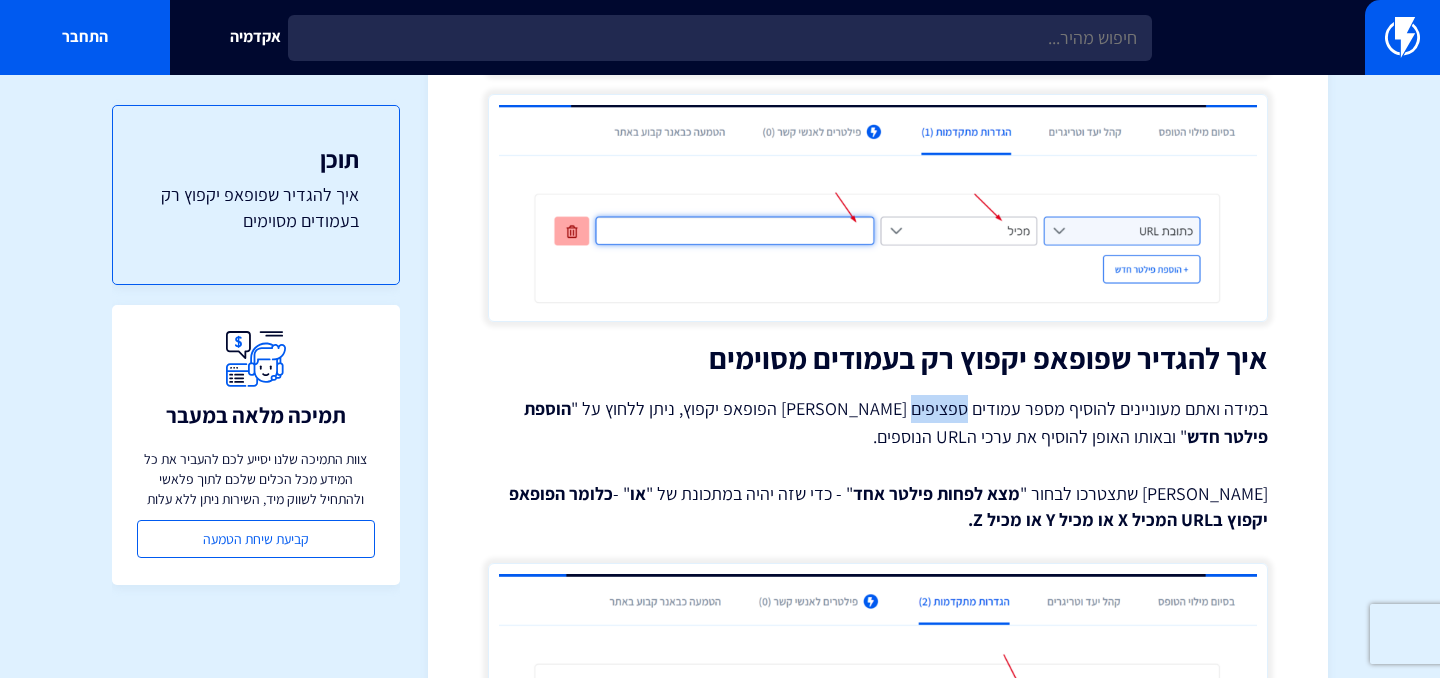 click on "במידה ואתם מעוניינים להוסיף מספר עמודים ספציפים שבהם הפופאפ יקפוץ, ניתן ללחוץ על " הוספת פילטר חדש " ובאותו האופן להוסיף את ערכי הURL הנוספים." at bounding box center [878, 423] 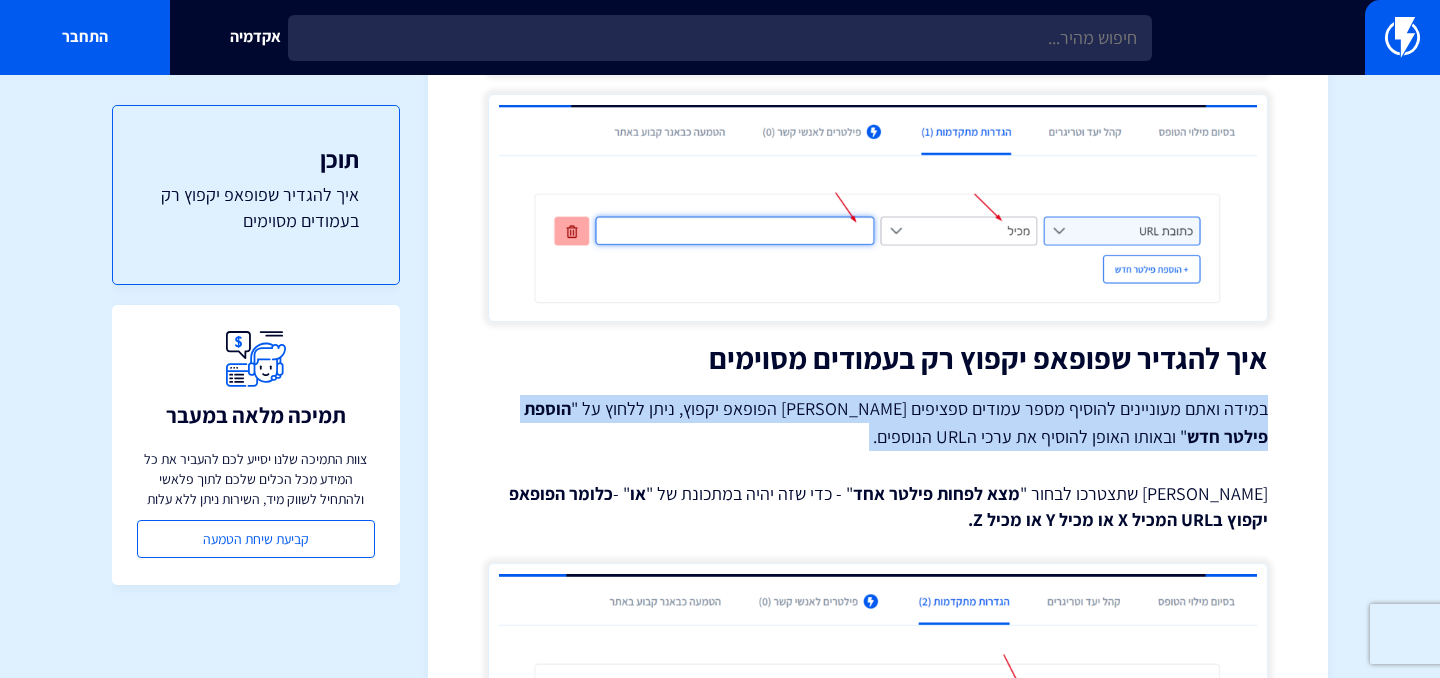 click on "מצא לפחות פילטר אחד" at bounding box center [936, 493] 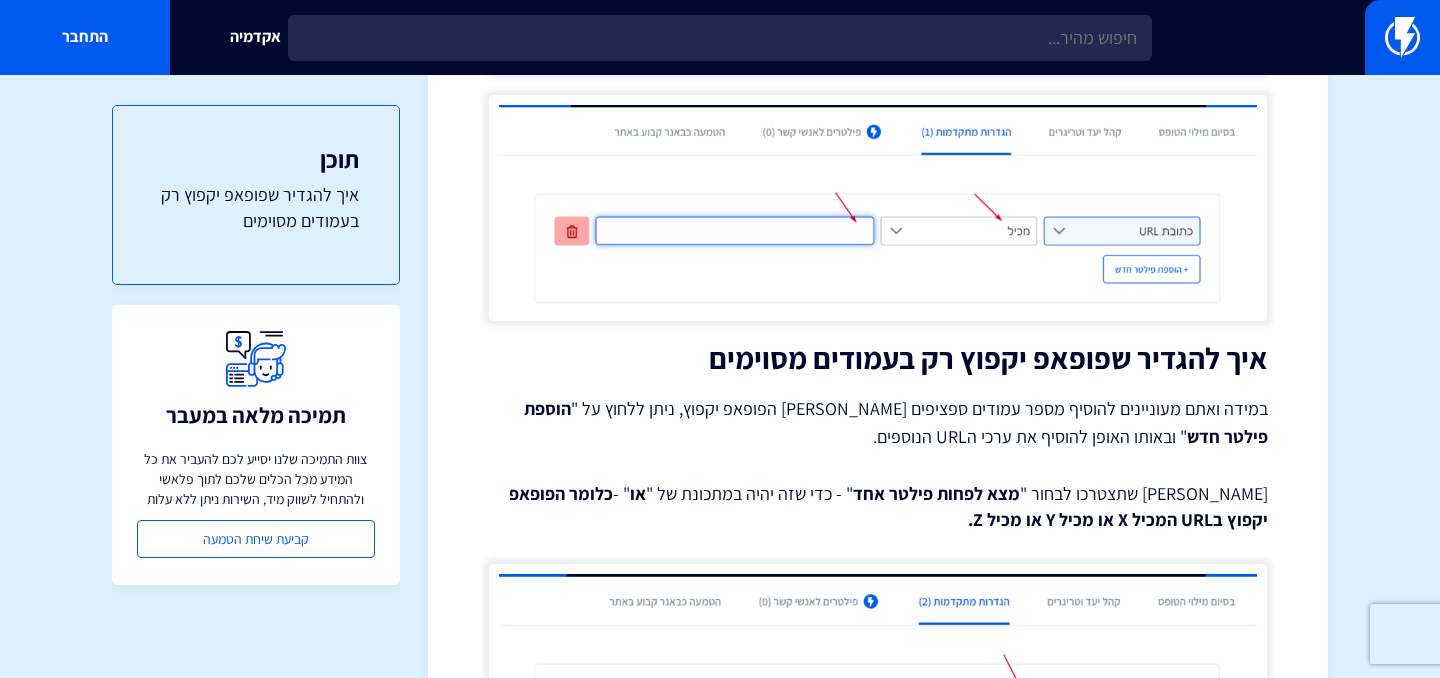 click on "מצא לפחות פילטר אחד" at bounding box center (936, 493) 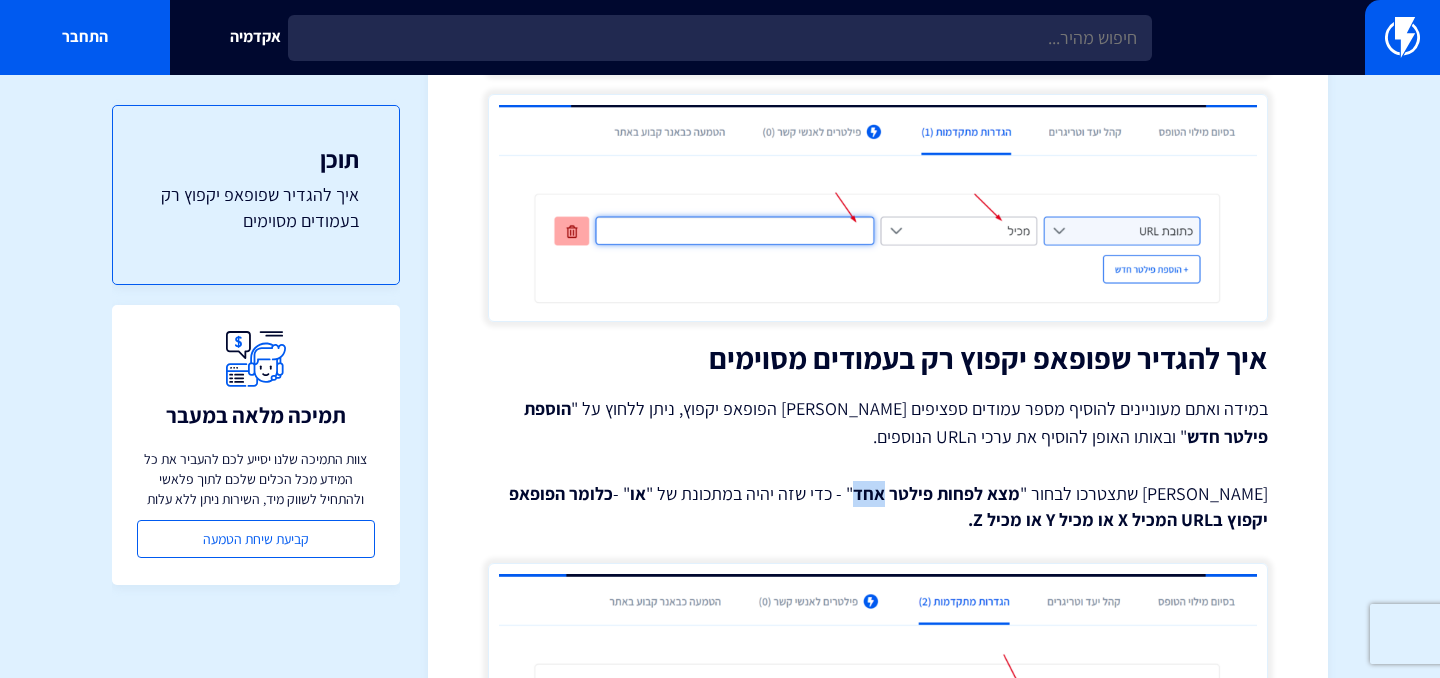 click on "מצא לפחות פילטר אחד" at bounding box center [936, 493] 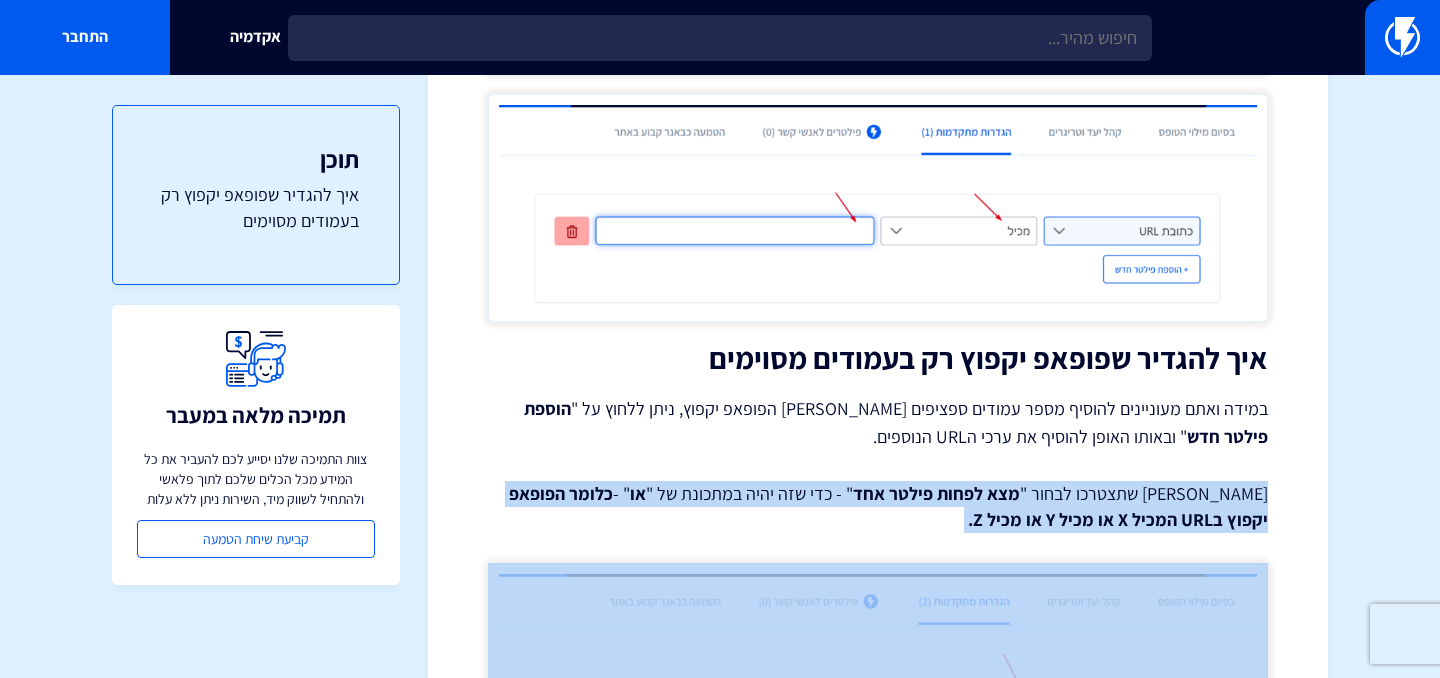 click on "מצא לפחות פילטר אחד" at bounding box center (936, 493) 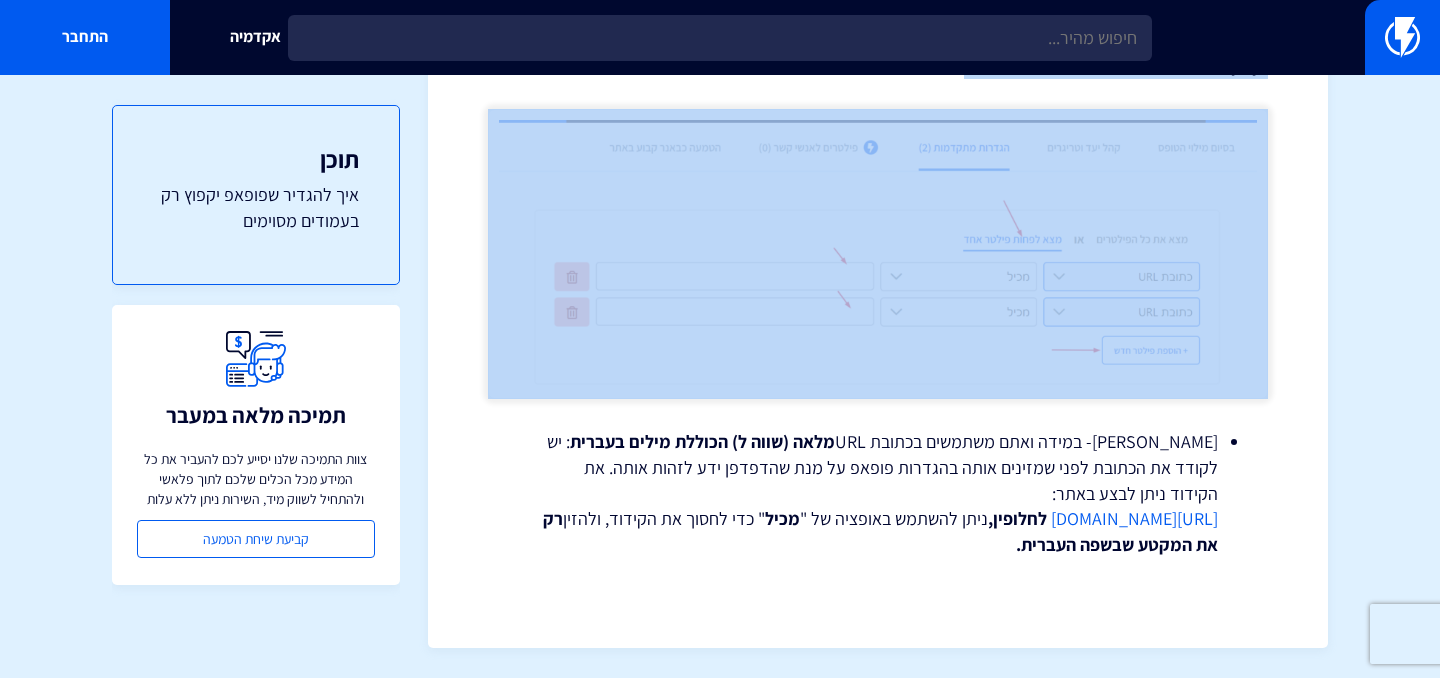 scroll, scrollTop: 1566, scrollLeft: 0, axis: vertical 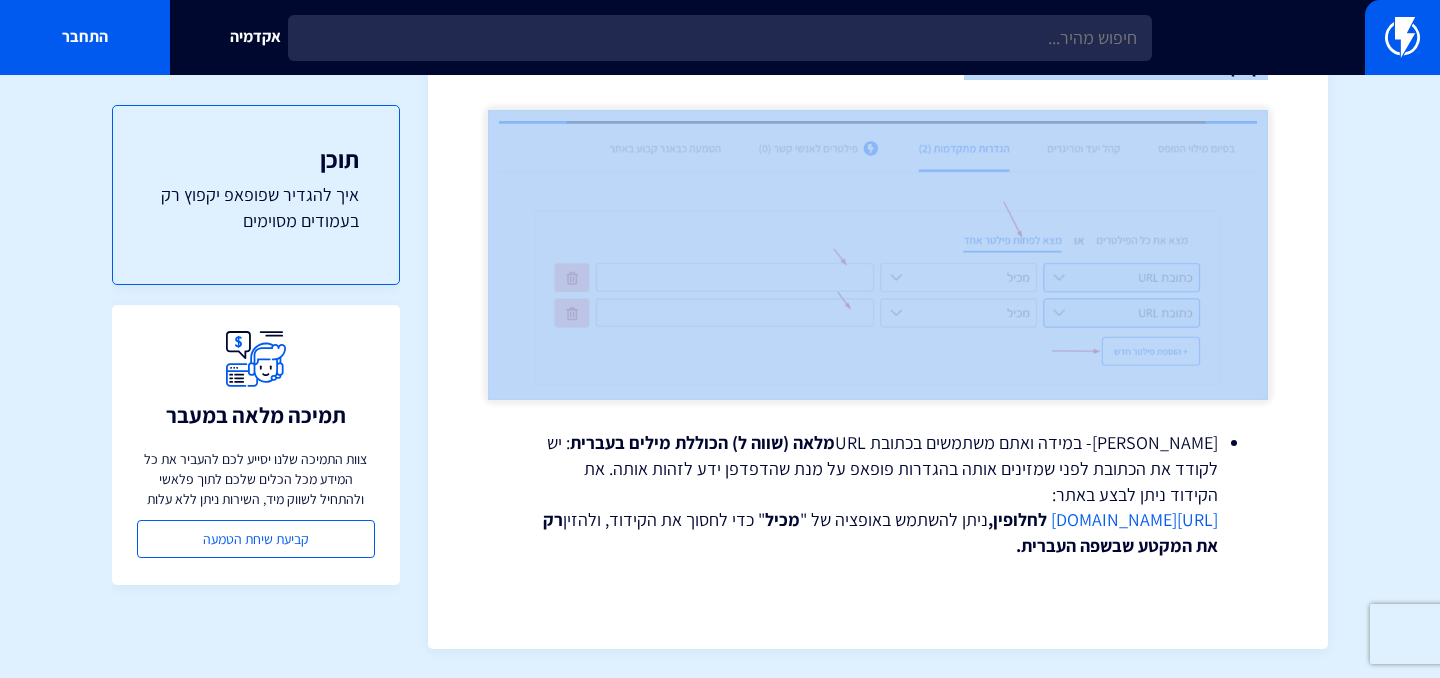 click on "שימו לב- במידה ואתם משתמשים בכתובת URL  מלאה (שווה ל) הכוללת מילים   בעברית : יש לקודד את הכתובת לפני שמזינים אותה בהגדרות פופאפ על מנת שהדפדפן ידע לזהות אותה. את הקידוד ניתן לבצע באתר: https://meyerweb.com/eric/tools/dencoder/   לחלופין,  ניתן להשתמש באופציה של " מכיל " כדי לחסוך את הקידוד, ולהזין  רק את המקטע שבשפה העברית." at bounding box center (878, 494) 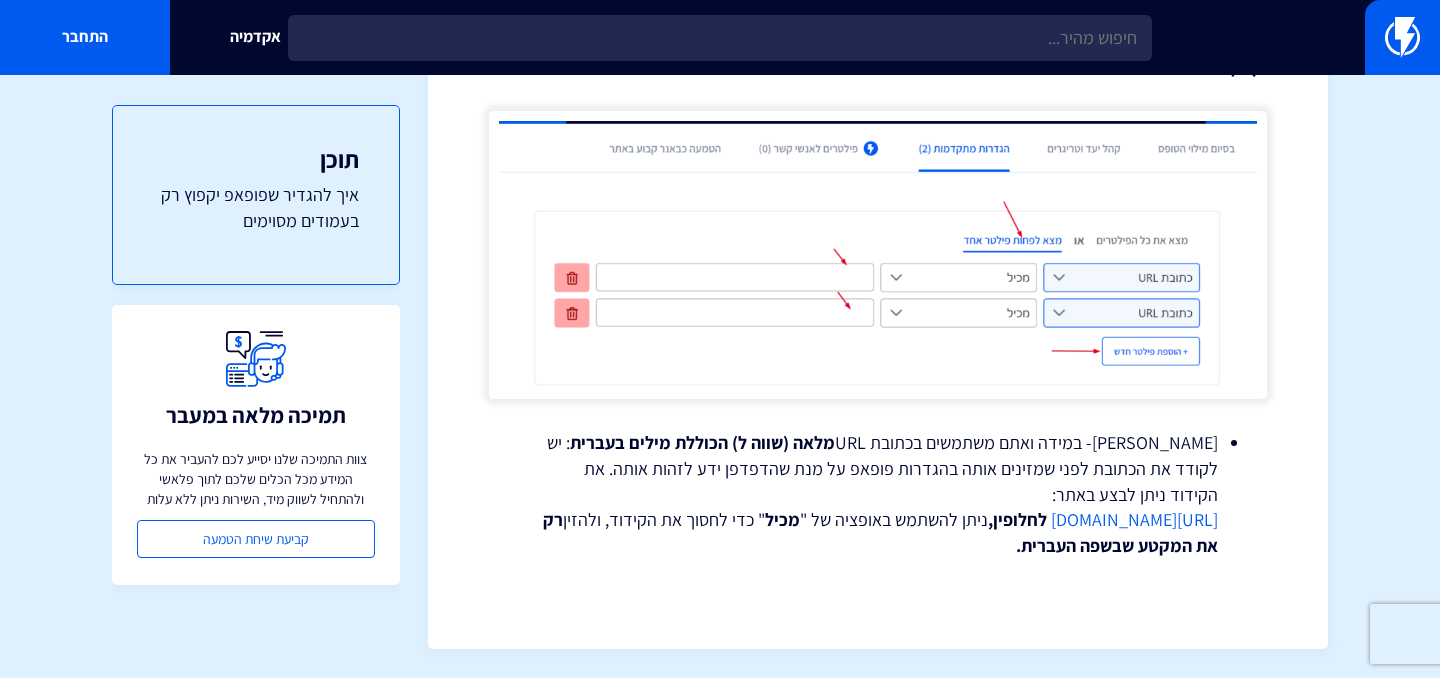 click on "שימו לב- במידה ואתם משתמשים בכתובת URL  מלאה (שווה ל) הכוללת מילים   בעברית : יש לקודד את הכתובת לפני שמזינים אותה בהגדרות פופאפ על מנת שהדפדפן ידע לזהות אותה. את הקידוד ניתן לבצע באתר: https://meyerweb.com/eric/tools/dencoder/   לחלופין,  ניתן להשתמש באופציה של " מכיל " כדי לחסוך את הקידוד, ולהזין  רק את המקטע שבשפה העברית." at bounding box center [878, 494] 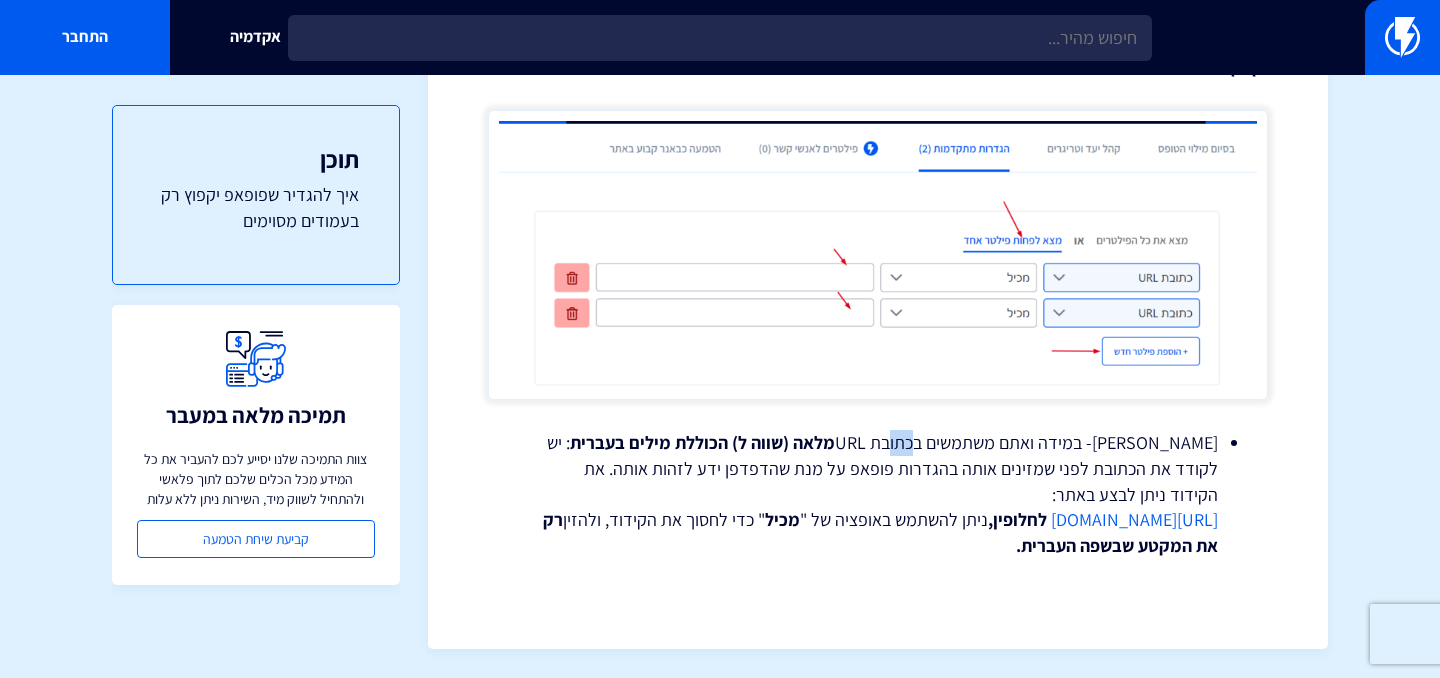 click on "שימו לב- במידה ואתם משתמשים בכתובת URL  מלאה (שווה ל) הכוללת מילים   בעברית : יש לקודד את הכתובת לפני שמזינים אותה בהגדרות פופאפ על מנת שהדפדפן ידע לזהות אותה. את הקידוד ניתן לבצע באתר: https://meyerweb.com/eric/tools/dencoder/   לחלופין,  ניתן להשתמש באופציה של " מכיל " כדי לחסוך את הקידוד, ולהזין  רק את המקטע שבשפה העברית." at bounding box center (878, 494) 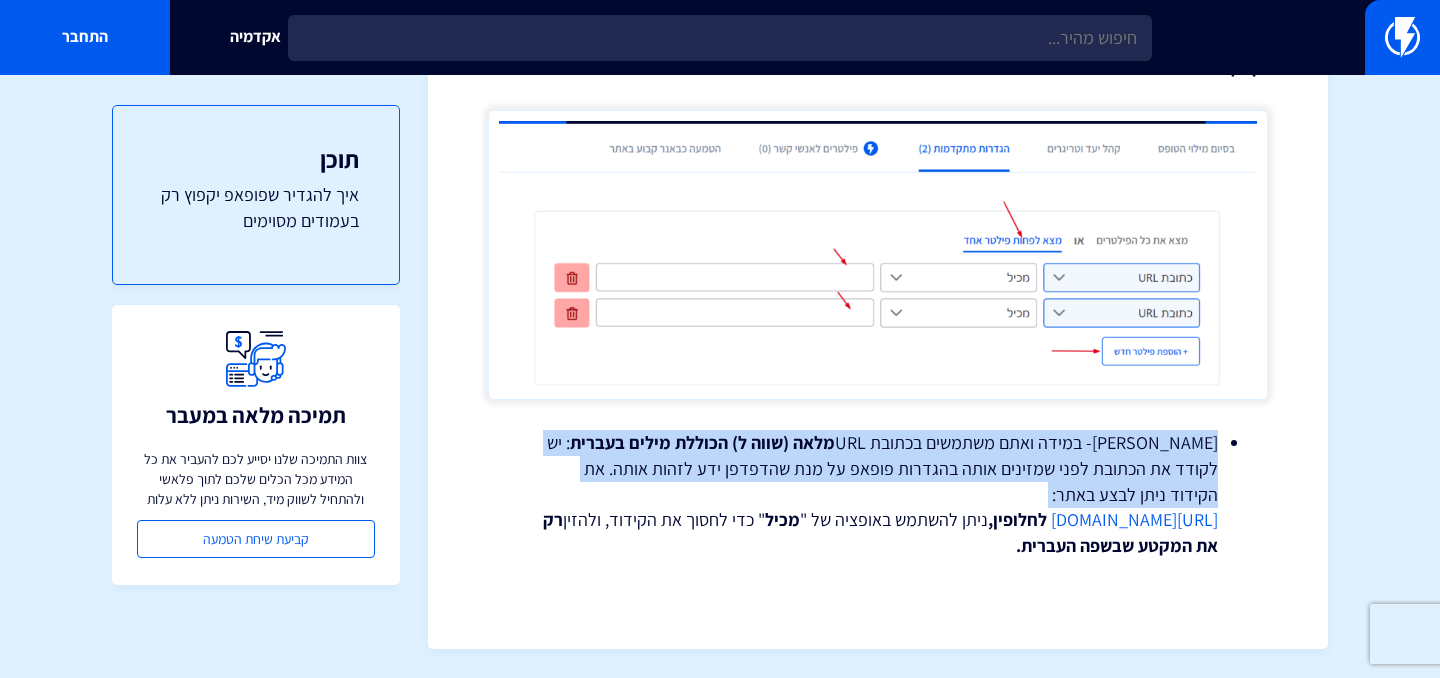 click on "שימו לב- במידה ואתם משתמשים בכתובת URL  מלאה (שווה ל) הכוללת מילים   בעברית : יש לקודד את הכתובת לפני שמזינים אותה בהגדרות פופאפ על מנת שהדפדפן ידע לזהות אותה. את הקידוד ניתן לבצע באתר: https://meyerweb.com/eric/tools/dencoder/   לחלופין,  ניתן להשתמש באופציה של " מכיל " כדי לחסוך את הקידוד, ולהזין  רק את המקטע שבשפה העברית." at bounding box center (878, 494) 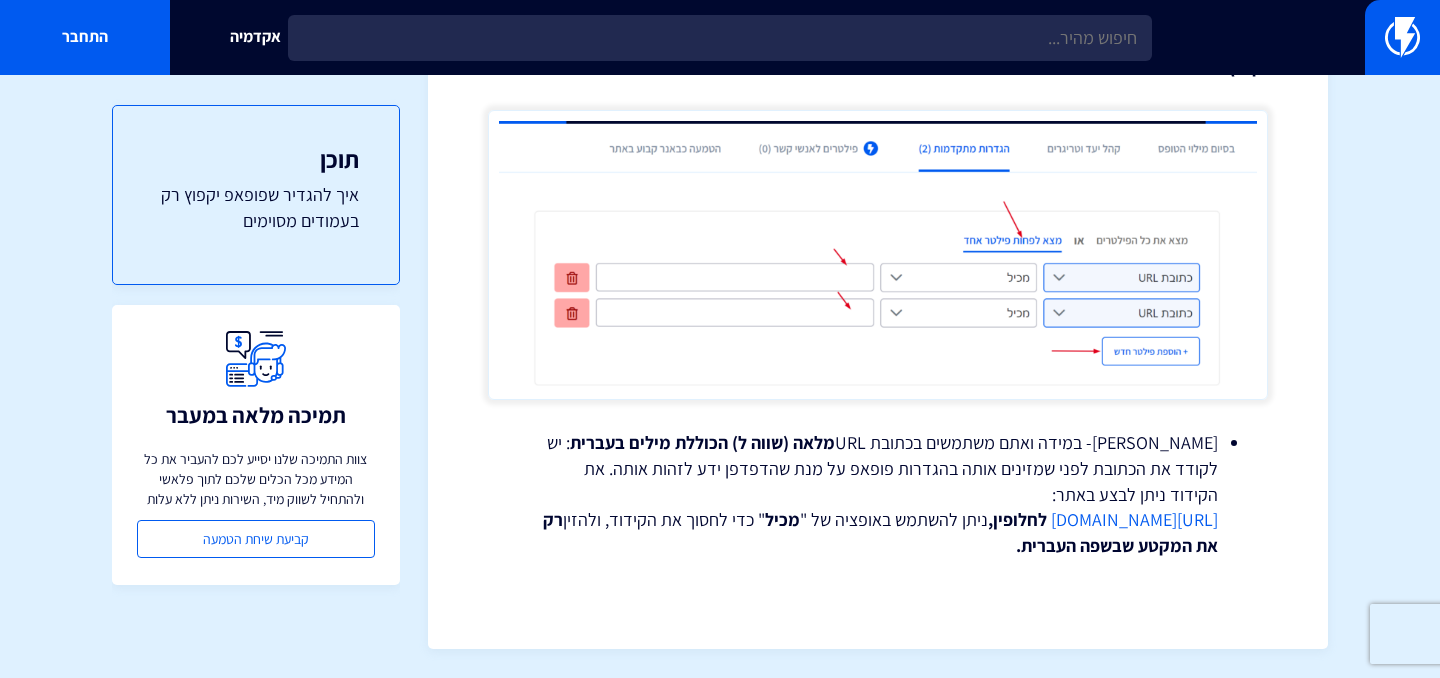click on "שימו לב- במידה ואתם משתמשים בכתובת URL  מלאה (שווה ל) הכוללת מילים   בעברית : יש לקודד את הכתובת לפני שמזינים אותה בהגדרות פופאפ על מנת שהדפדפן ידע לזהות אותה. את הקידוד ניתן לבצע באתר: https://meyerweb.com/eric/tools/dencoder/   לחלופין,  ניתן להשתמש באופציה של " מכיל " כדי לחסוך את הקידוד, ולהזין  רק את המקטע שבשפה העברית." at bounding box center [878, 494] 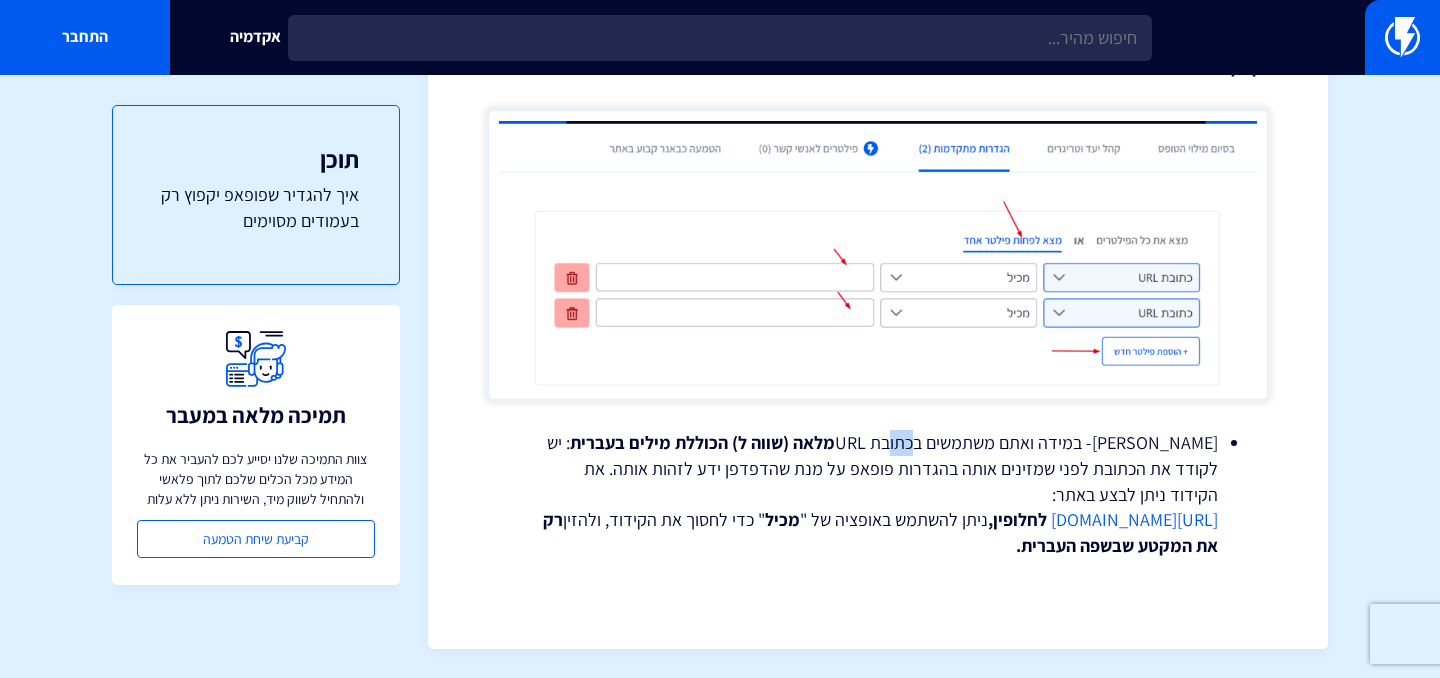 click on "שימו לב- במידה ואתם משתמשים בכתובת URL  מלאה (שווה ל) הכוללת מילים   בעברית : יש לקודד את הכתובת לפני שמזינים אותה בהגדרות פופאפ על מנת שהדפדפן ידע לזהות אותה. את הקידוד ניתן לבצע באתר: https://meyerweb.com/eric/tools/dencoder/   לחלופין,  ניתן להשתמש באופציה של " מכיל " כדי לחסוך את הקידוד, ולהזין  רק את המקטע שבשפה העברית." at bounding box center (878, 494) 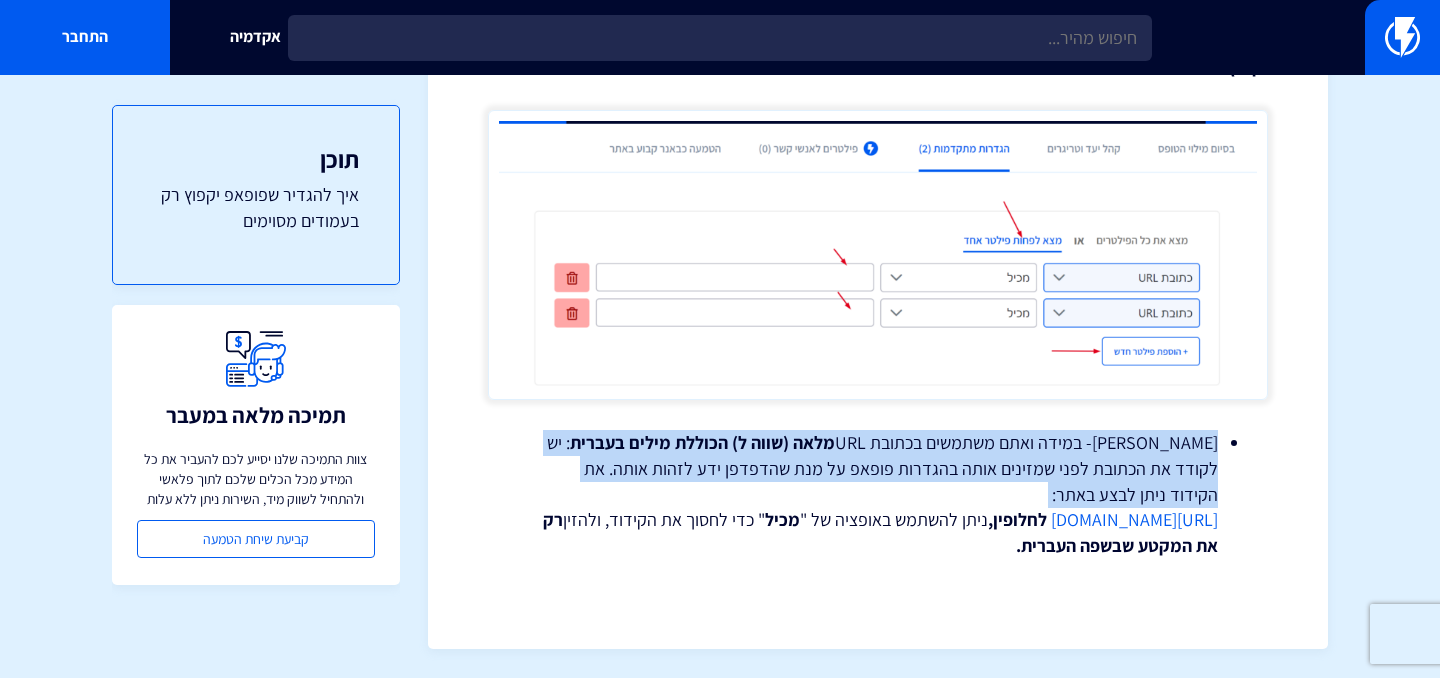 click on "מלאה (שווה ל) הכוללת מילים" at bounding box center (732, 442) 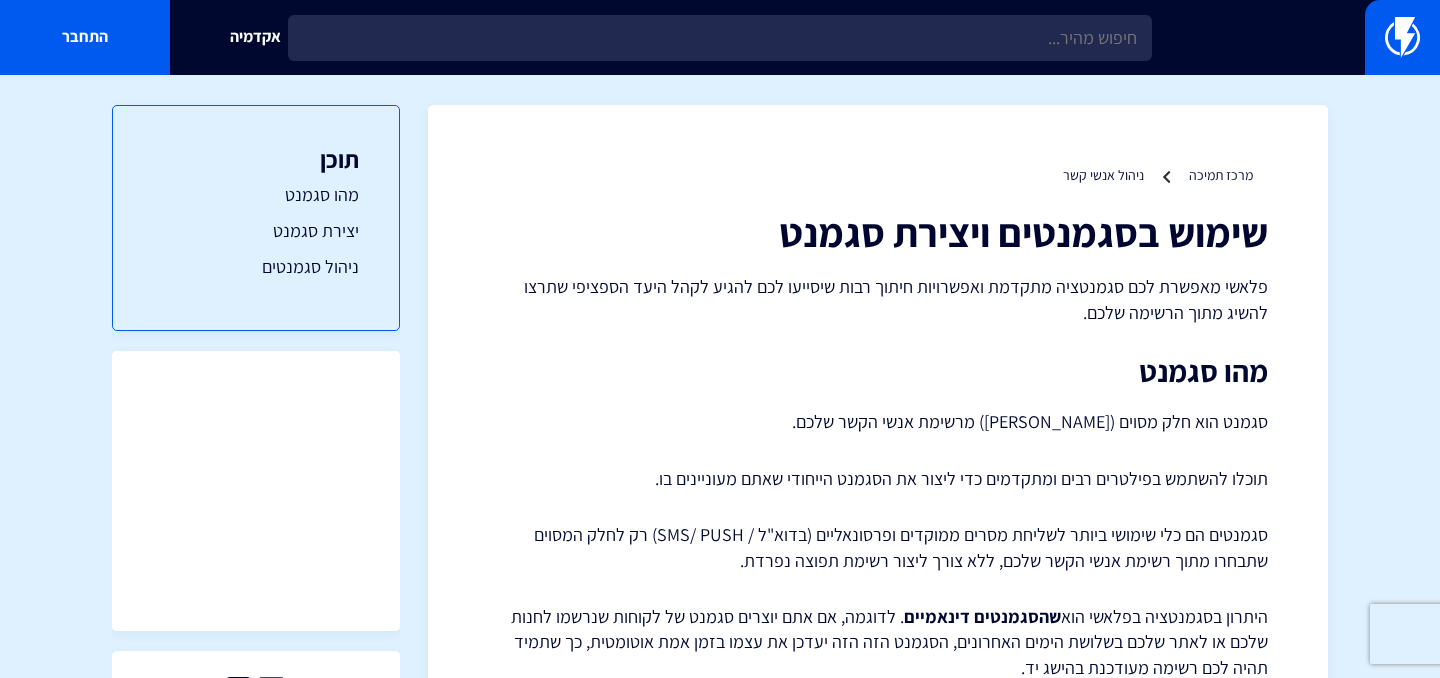 scroll, scrollTop: 3567, scrollLeft: 0, axis: vertical 